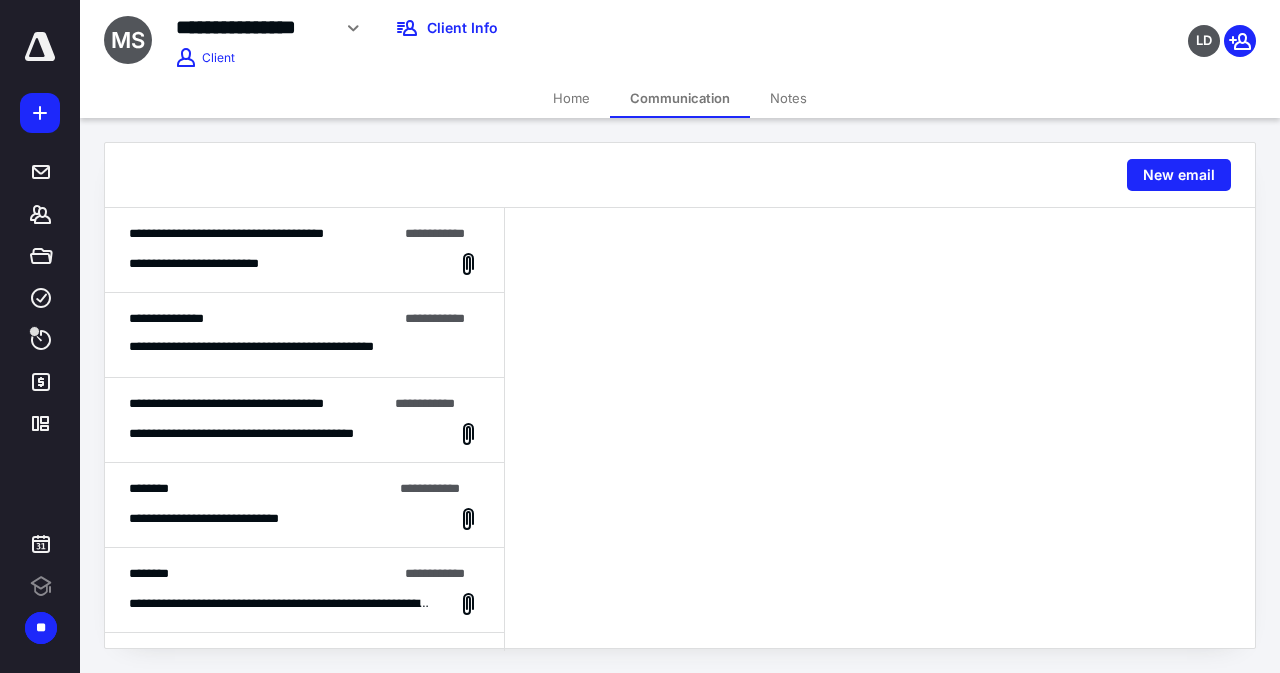 scroll, scrollTop: 0, scrollLeft: 0, axis: both 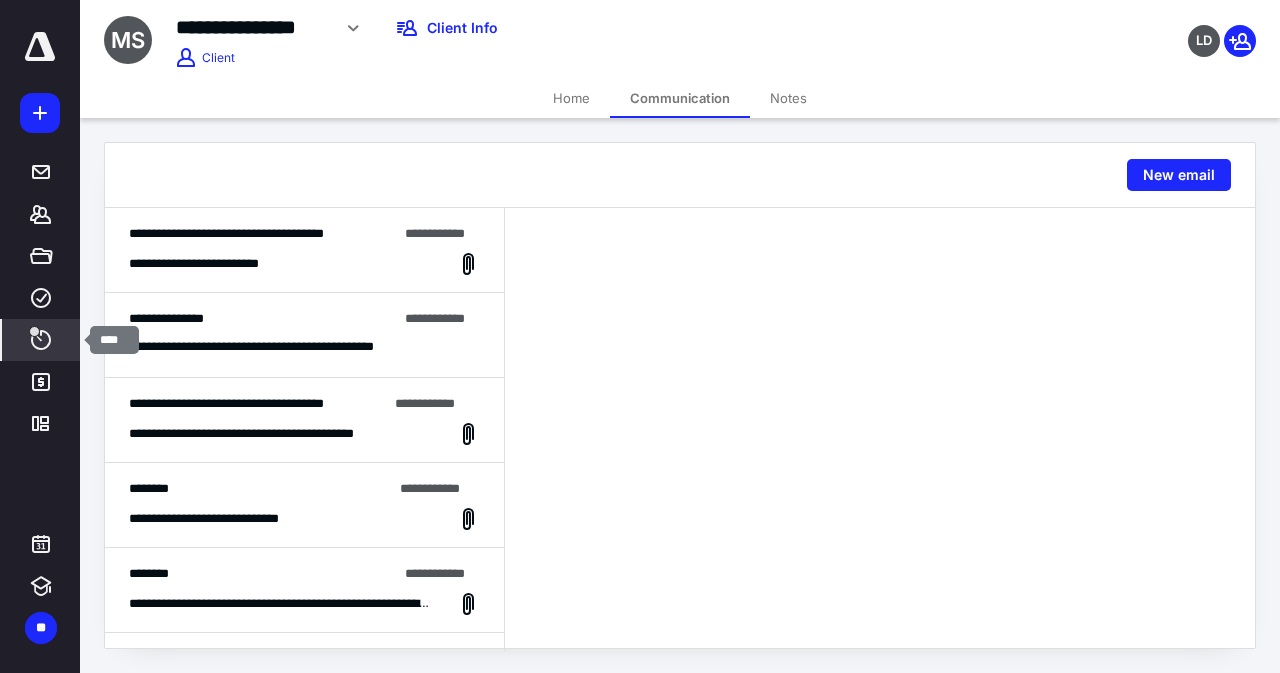 click at bounding box center [34, 331] 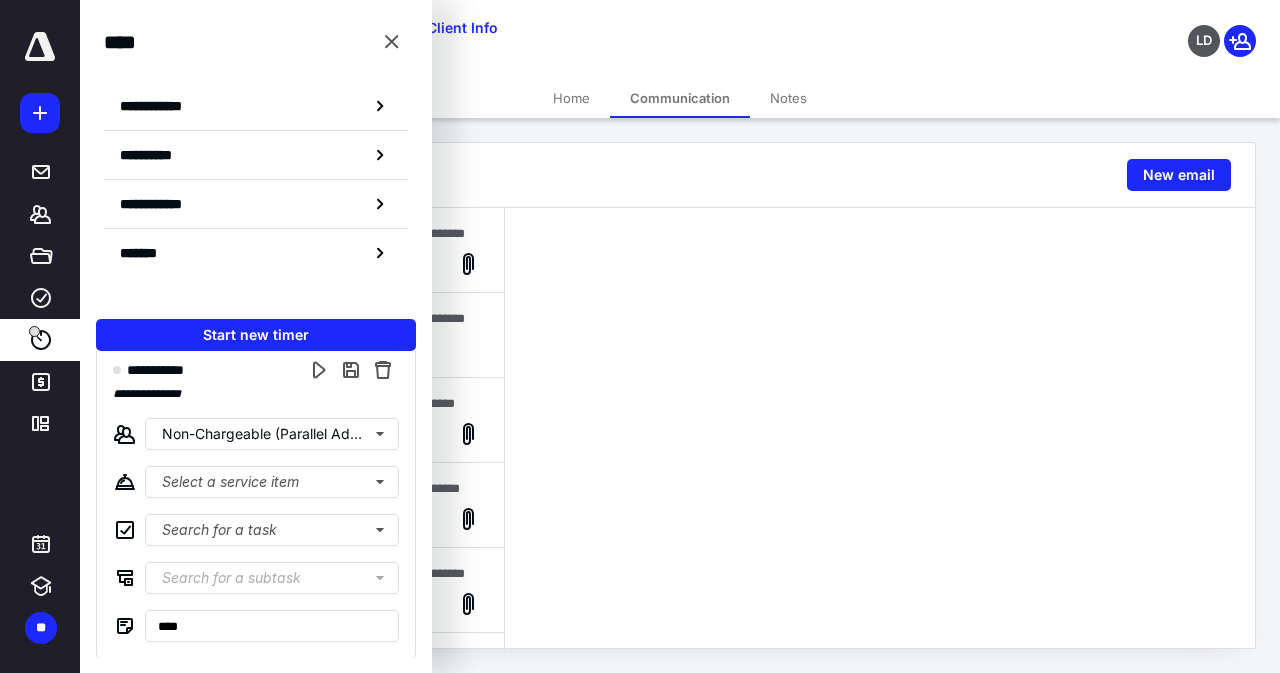 scroll, scrollTop: 0, scrollLeft: 0, axis: both 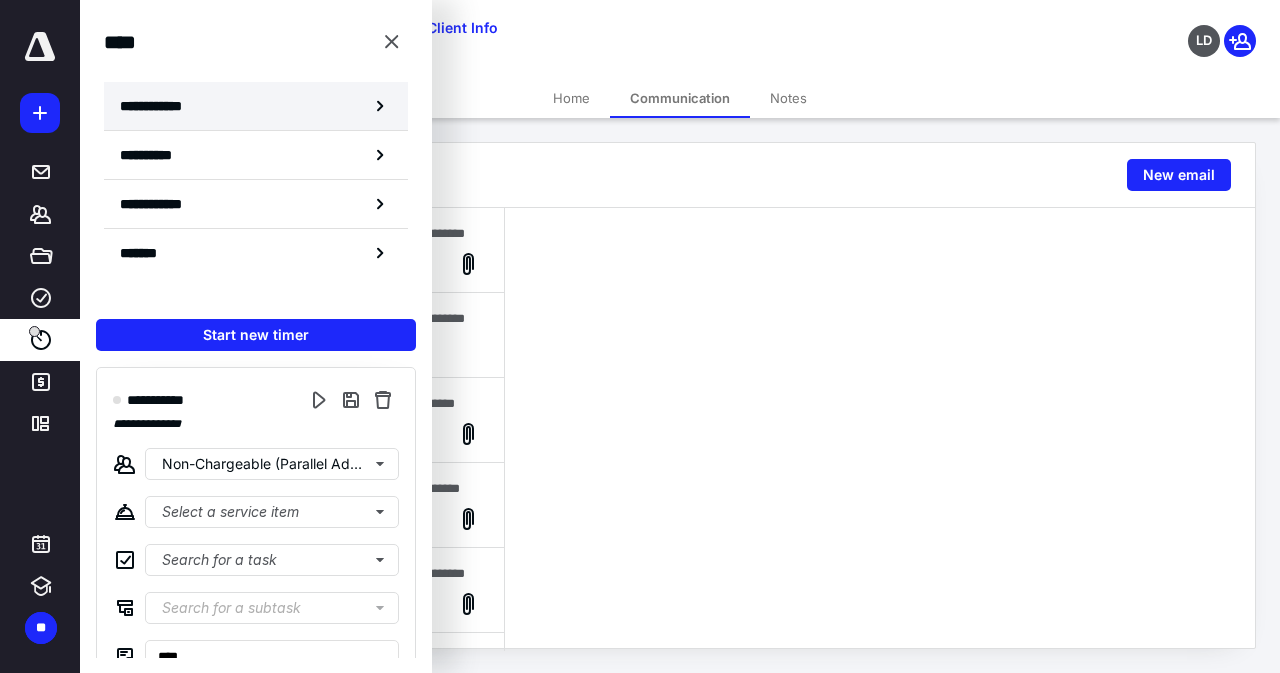 click on "**********" at bounding box center [162, 106] 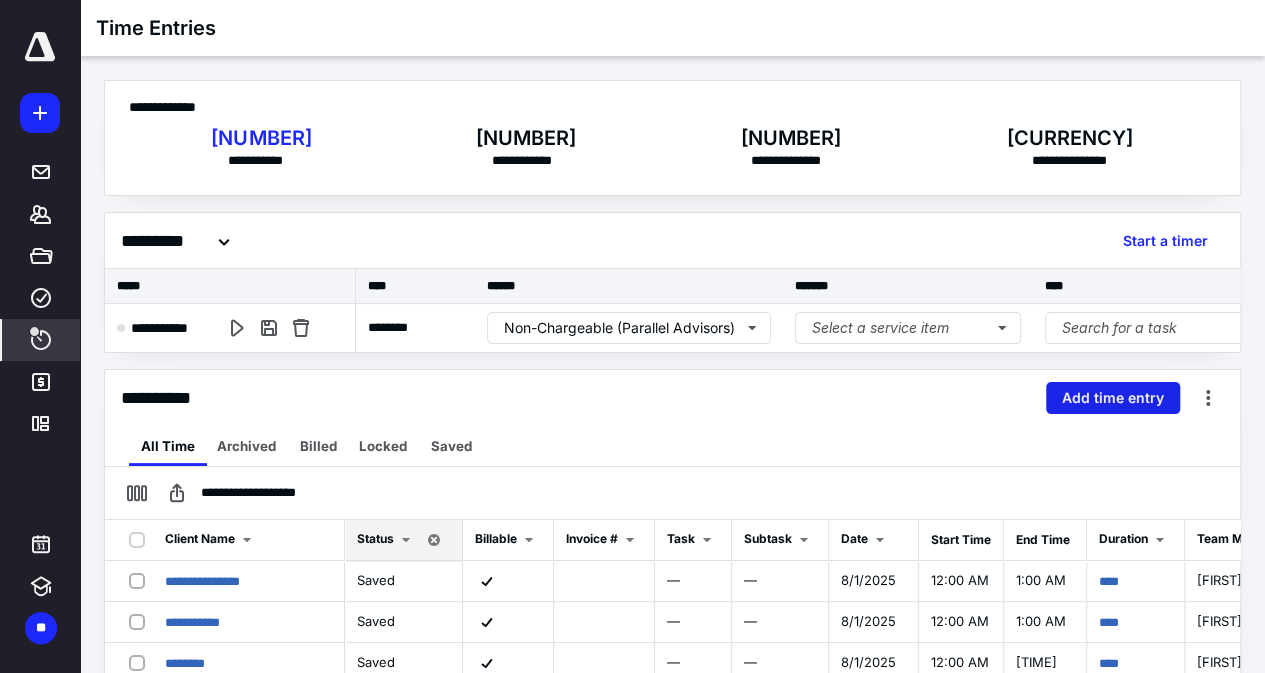 click on "Add time entry" at bounding box center (1113, 398) 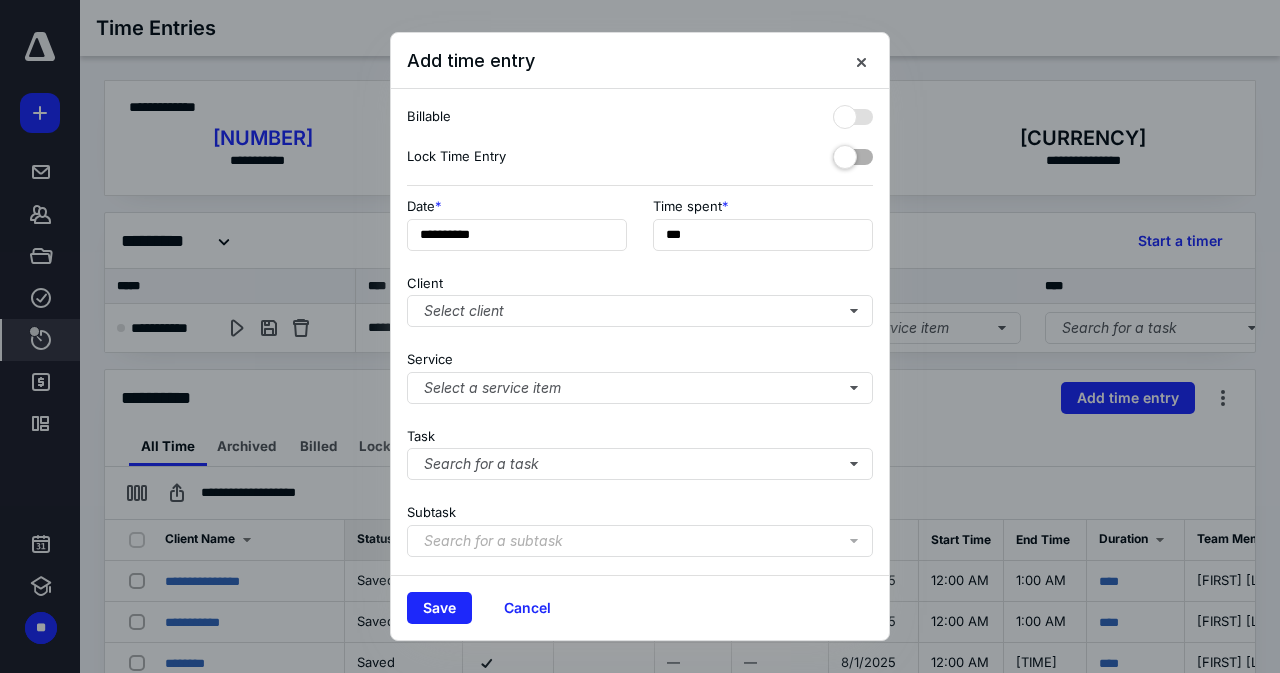 click at bounding box center (853, 113) 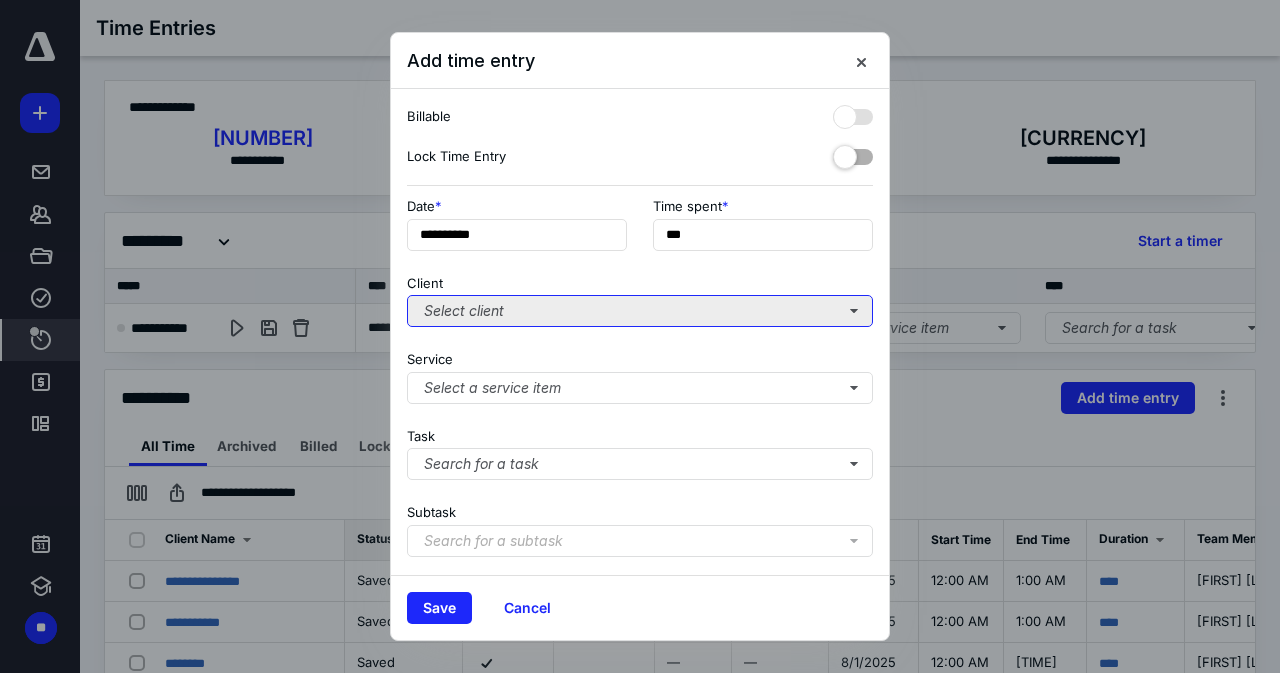 click on "Select client" at bounding box center (640, 311) 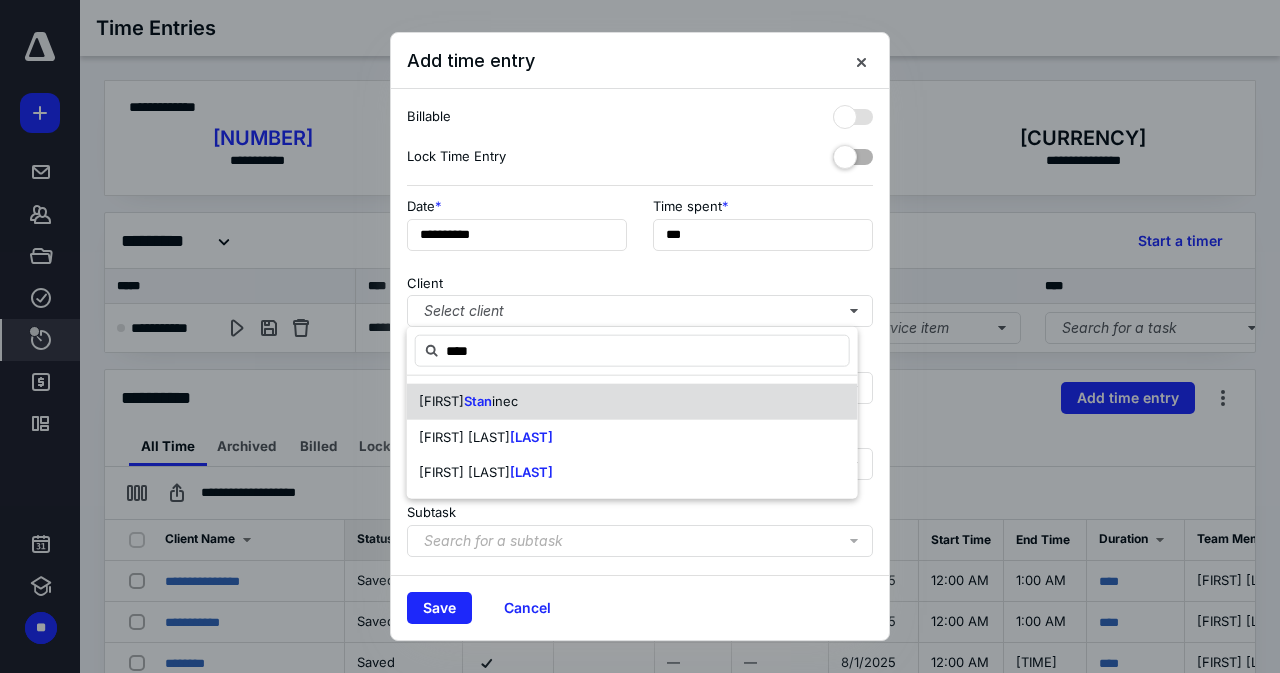 click on "Stan" at bounding box center [478, 401] 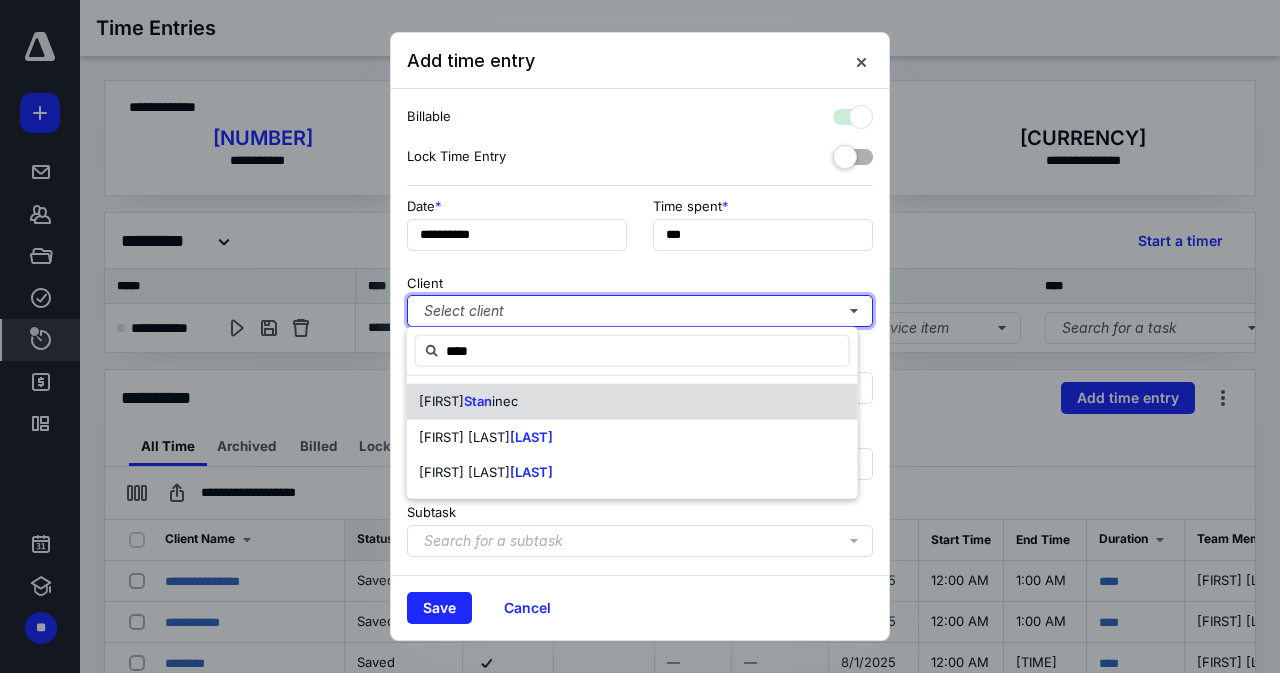checkbox on "true" 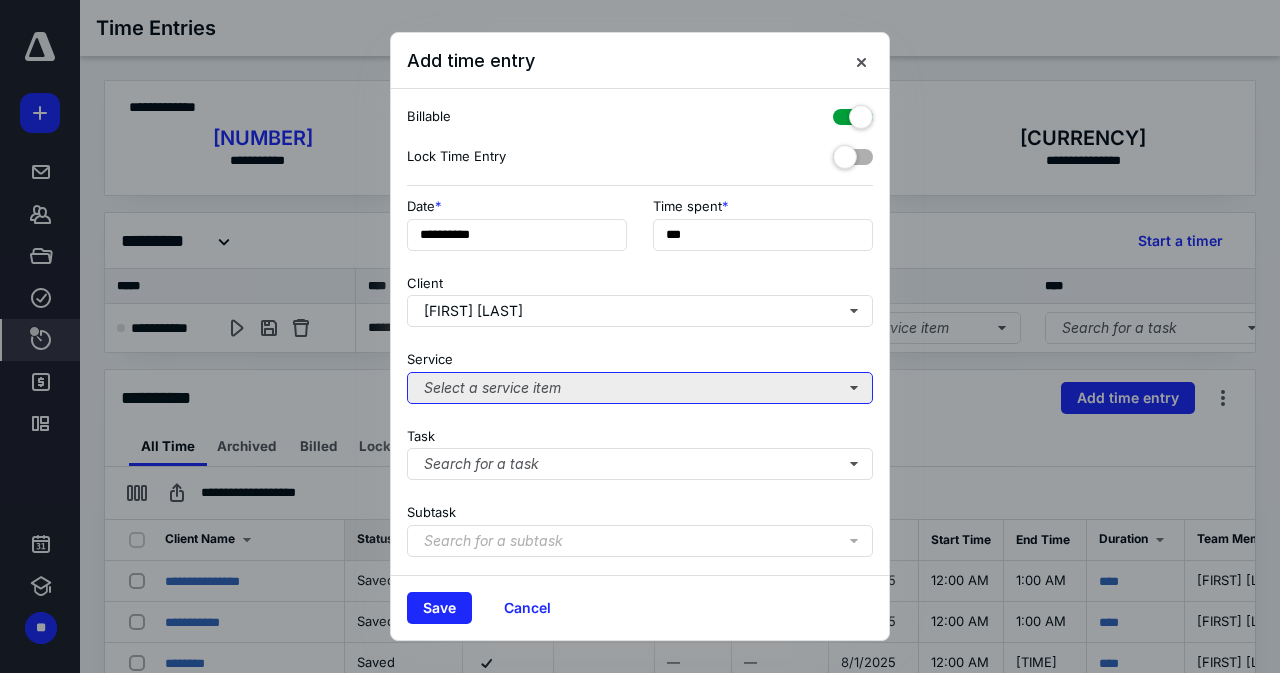 click on "Select a service item" at bounding box center [640, 388] 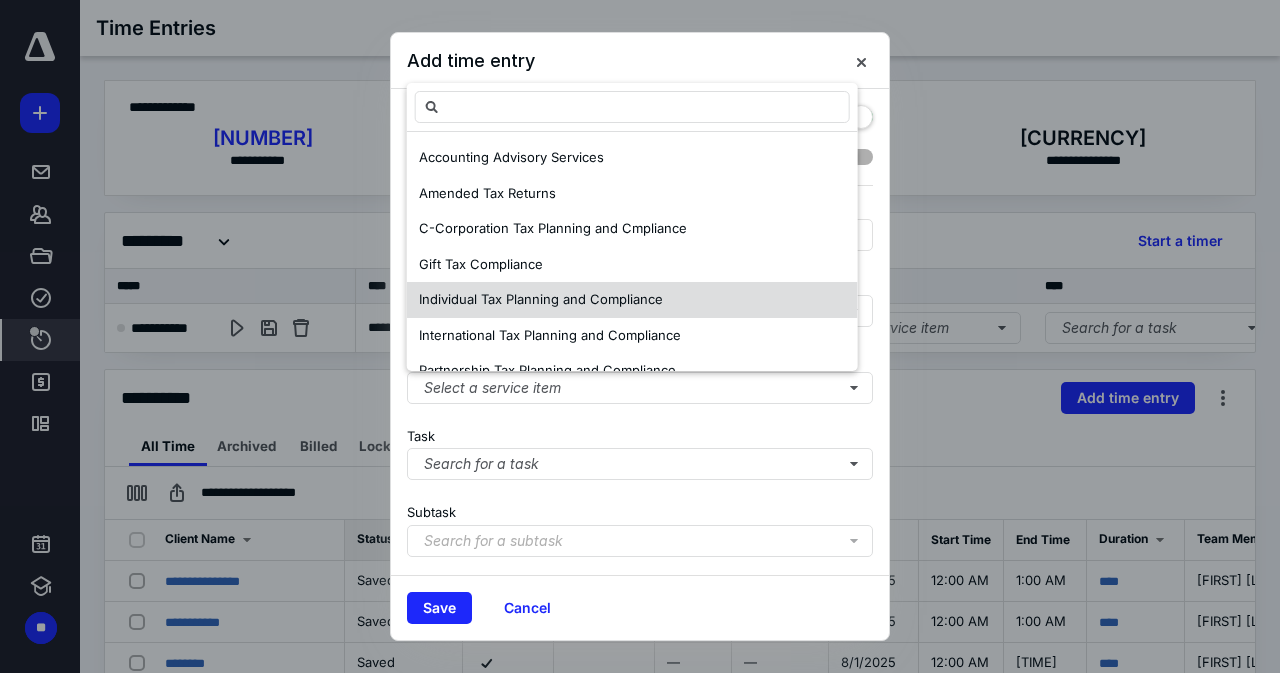 click on "Individual Tax Planning and Compliance" at bounding box center (541, 299) 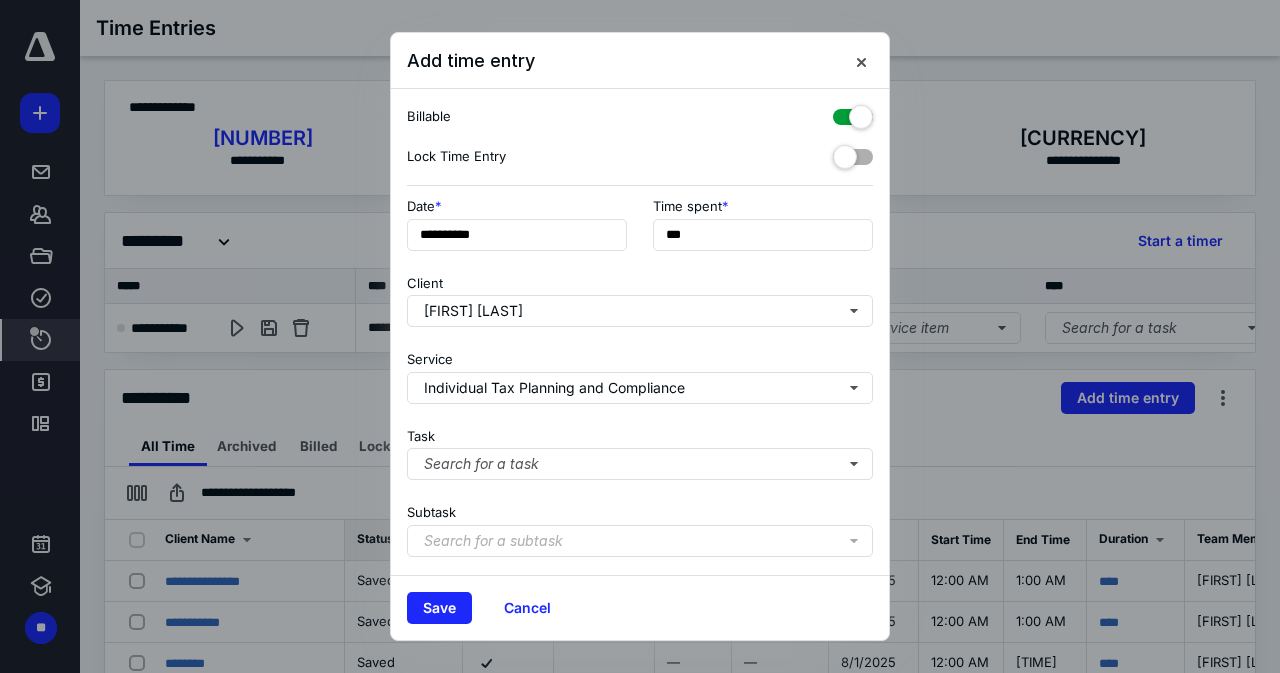 scroll, scrollTop: 227, scrollLeft: 0, axis: vertical 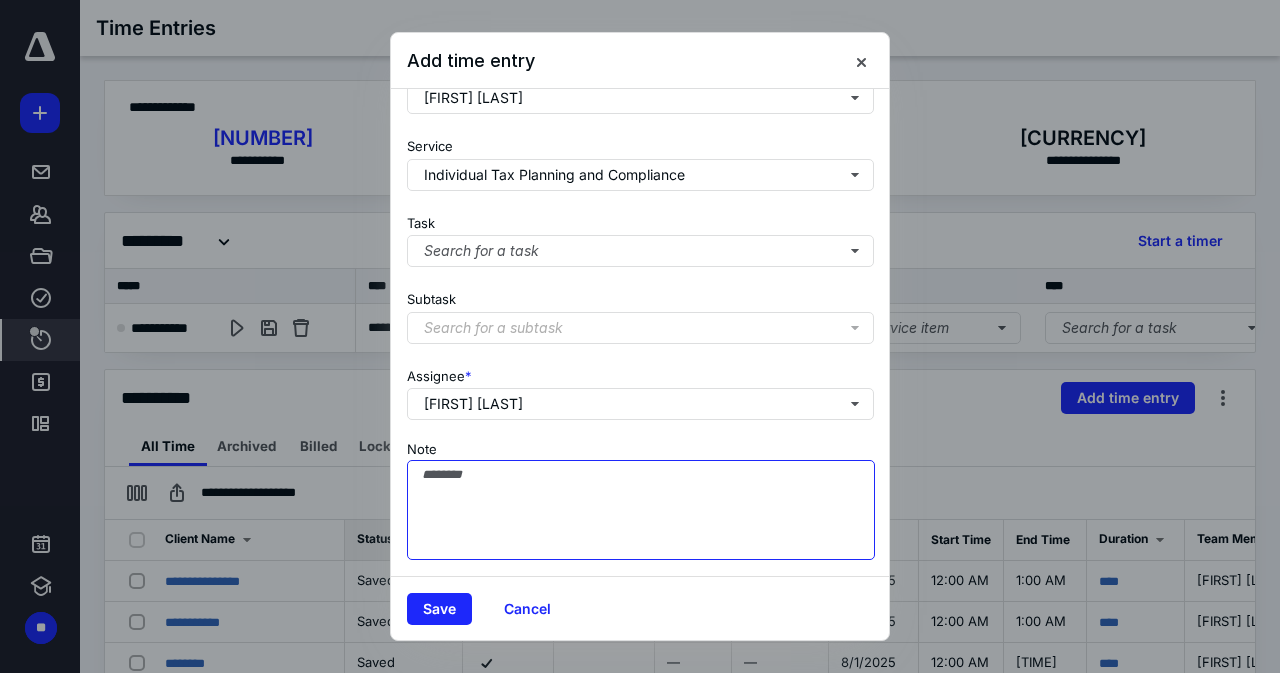 click on "Note" at bounding box center [641, 510] 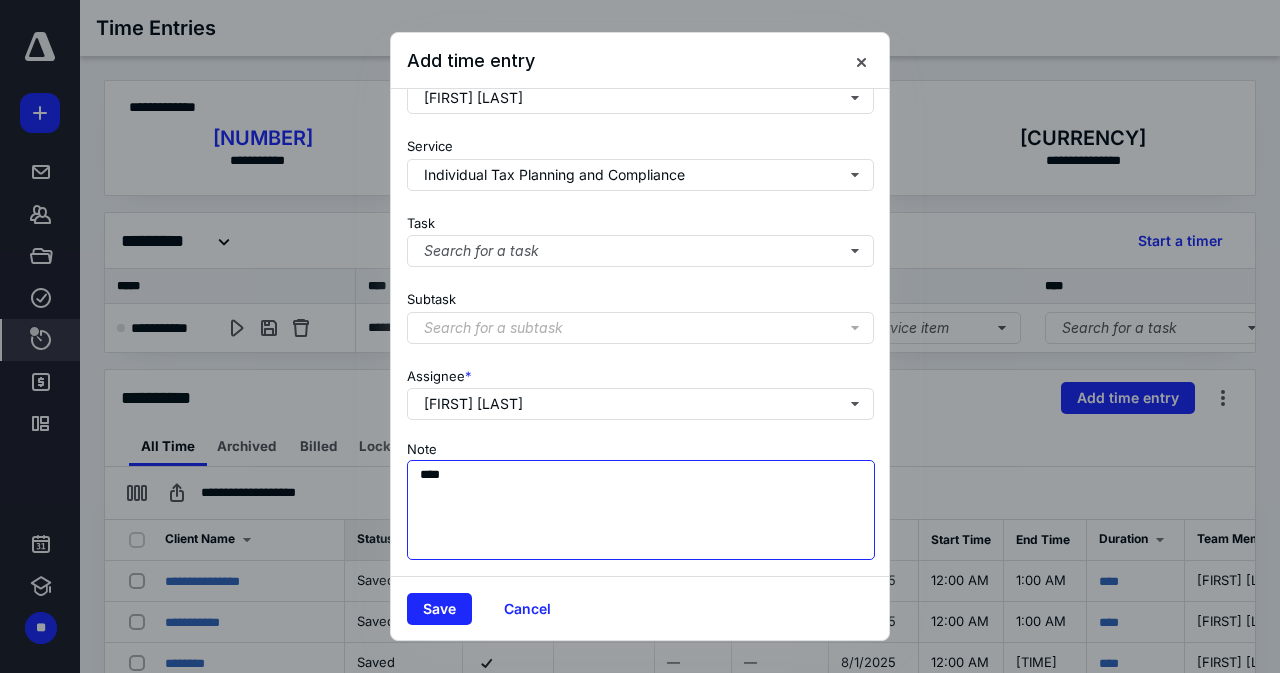 type on "****" 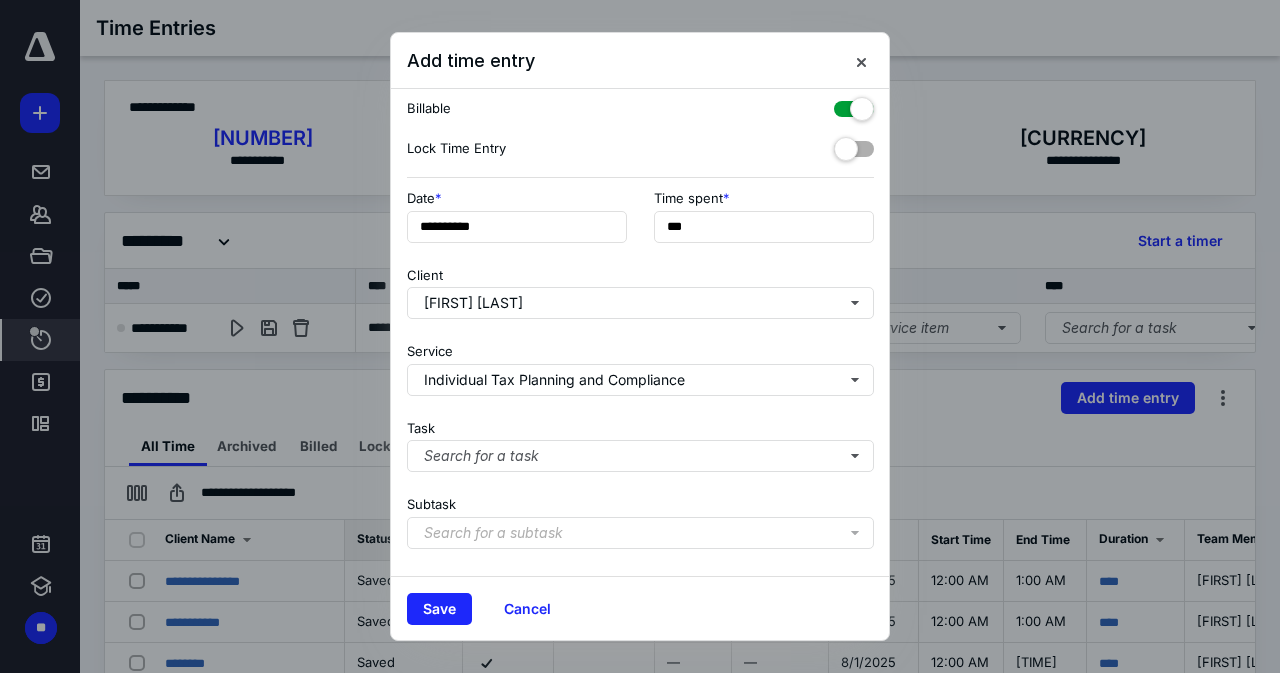 scroll, scrollTop: 0, scrollLeft: 0, axis: both 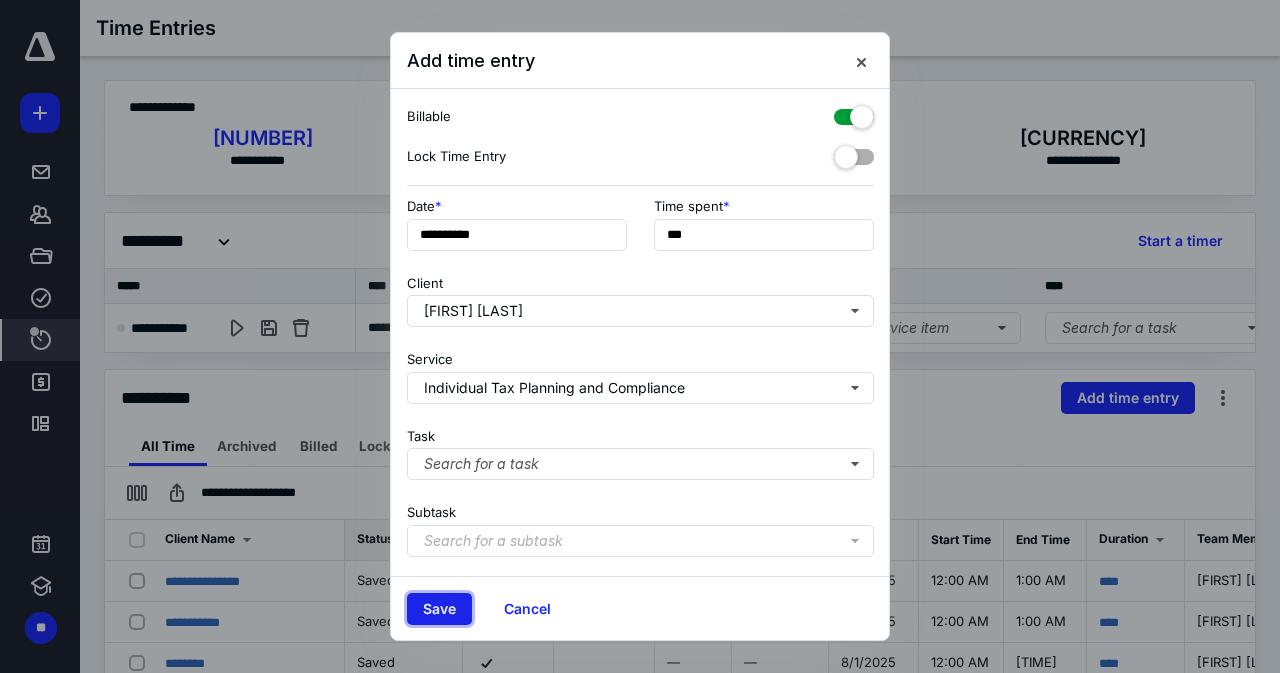 click on "Save" at bounding box center (439, 609) 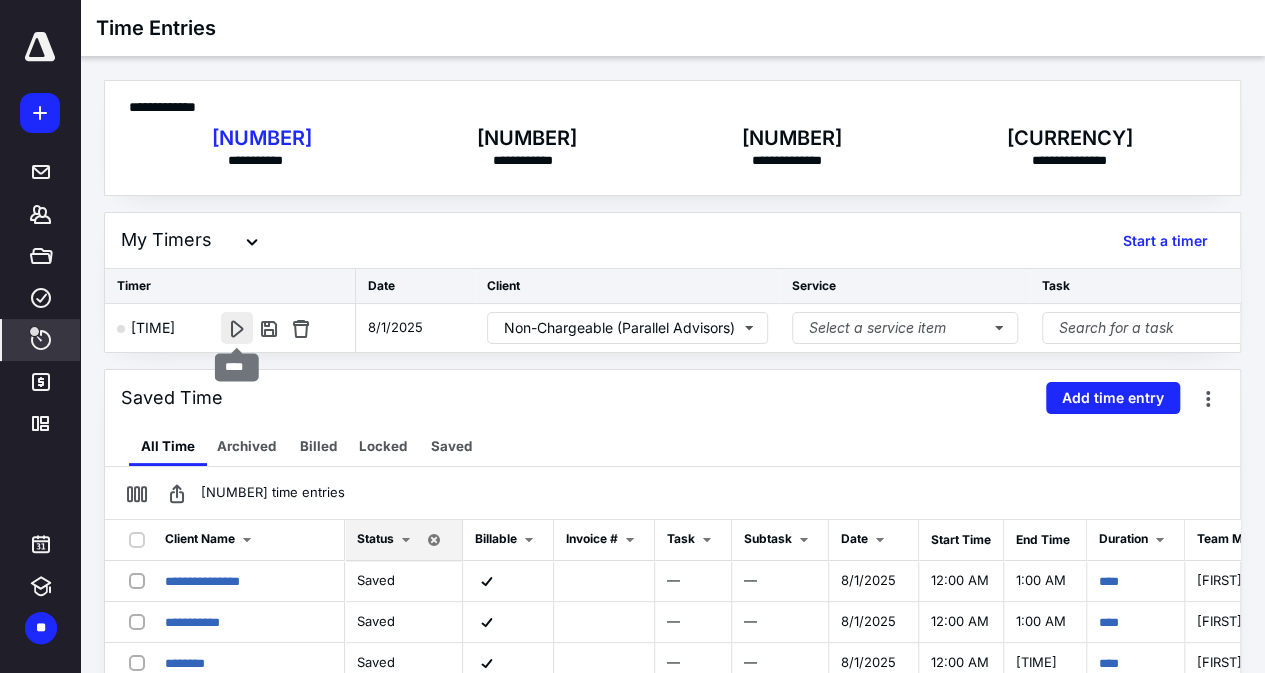 click at bounding box center [237, 328] 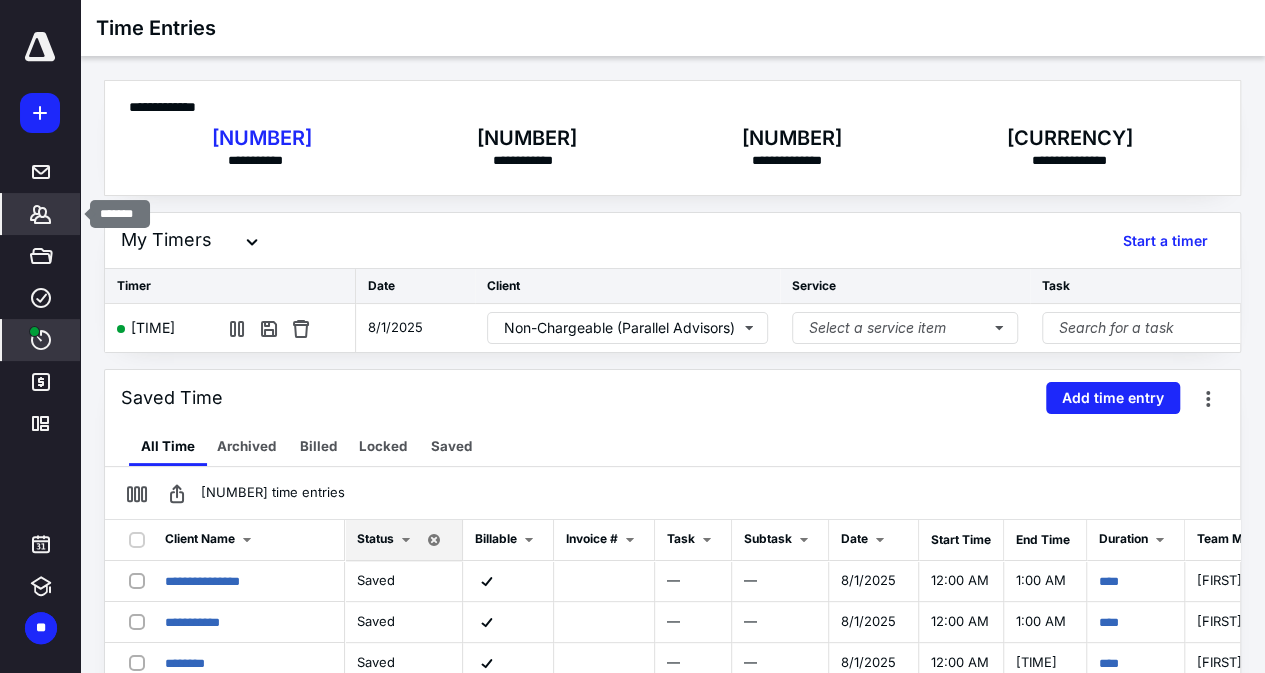 click 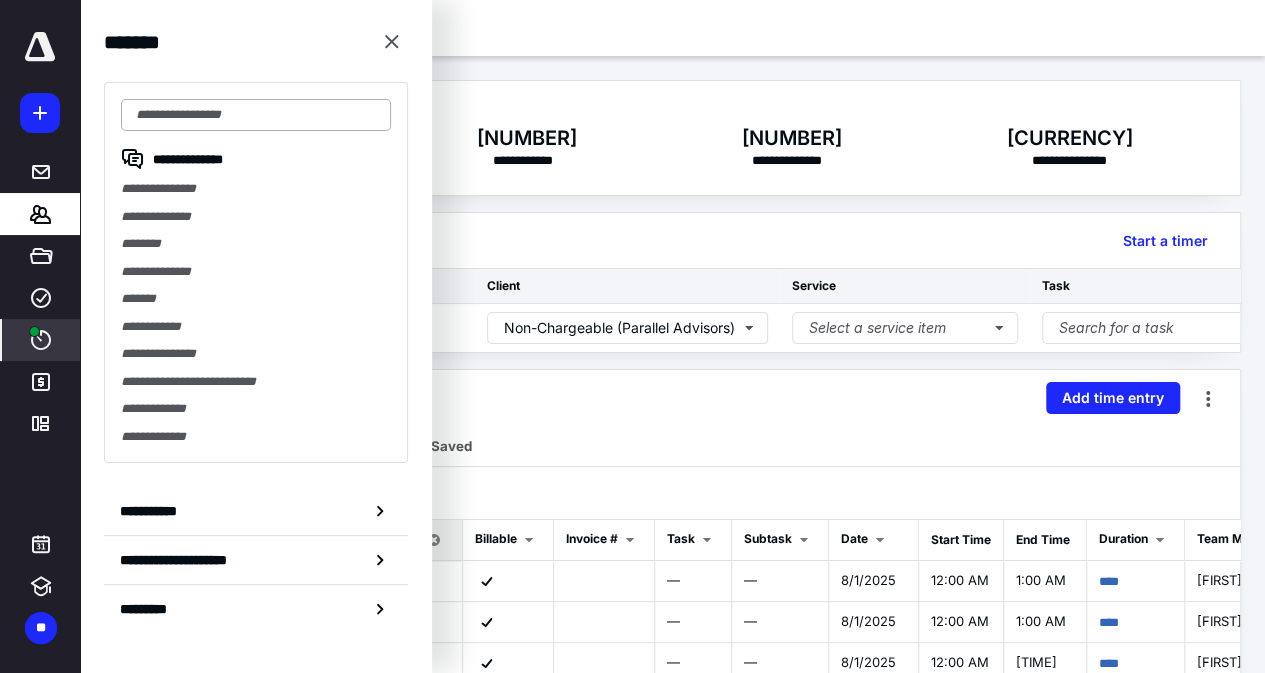 click at bounding box center (256, 115) 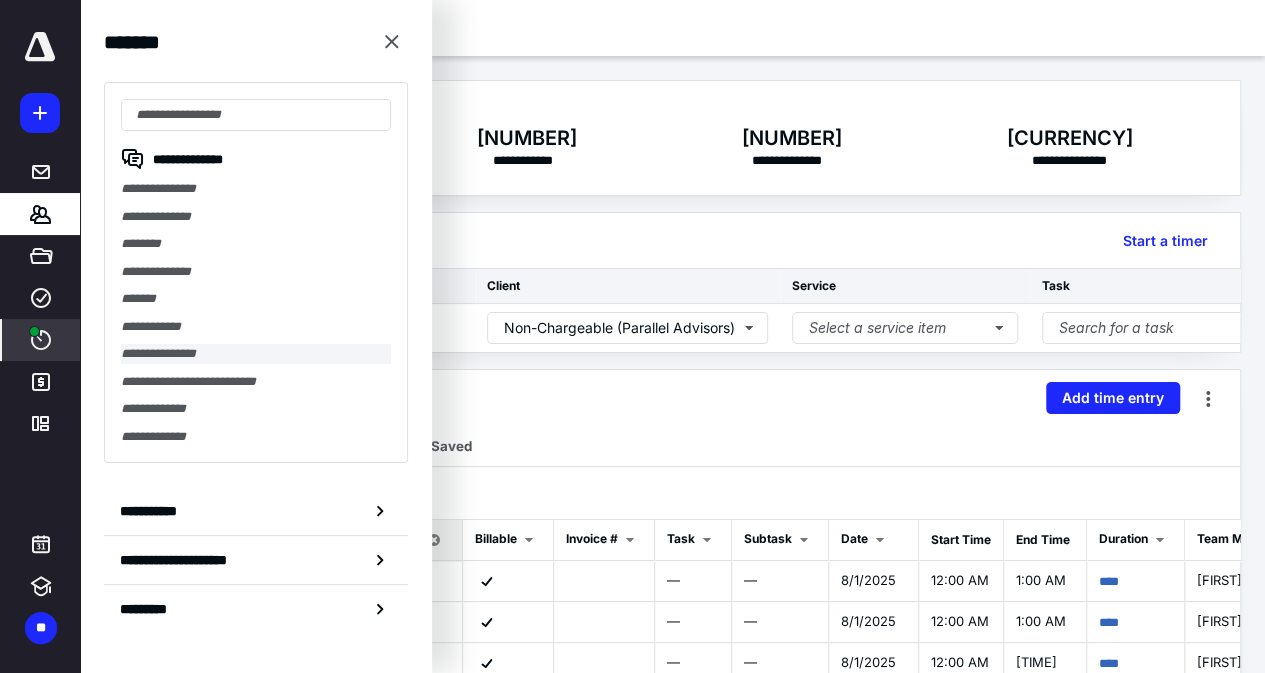 click on "**********" at bounding box center (256, 354) 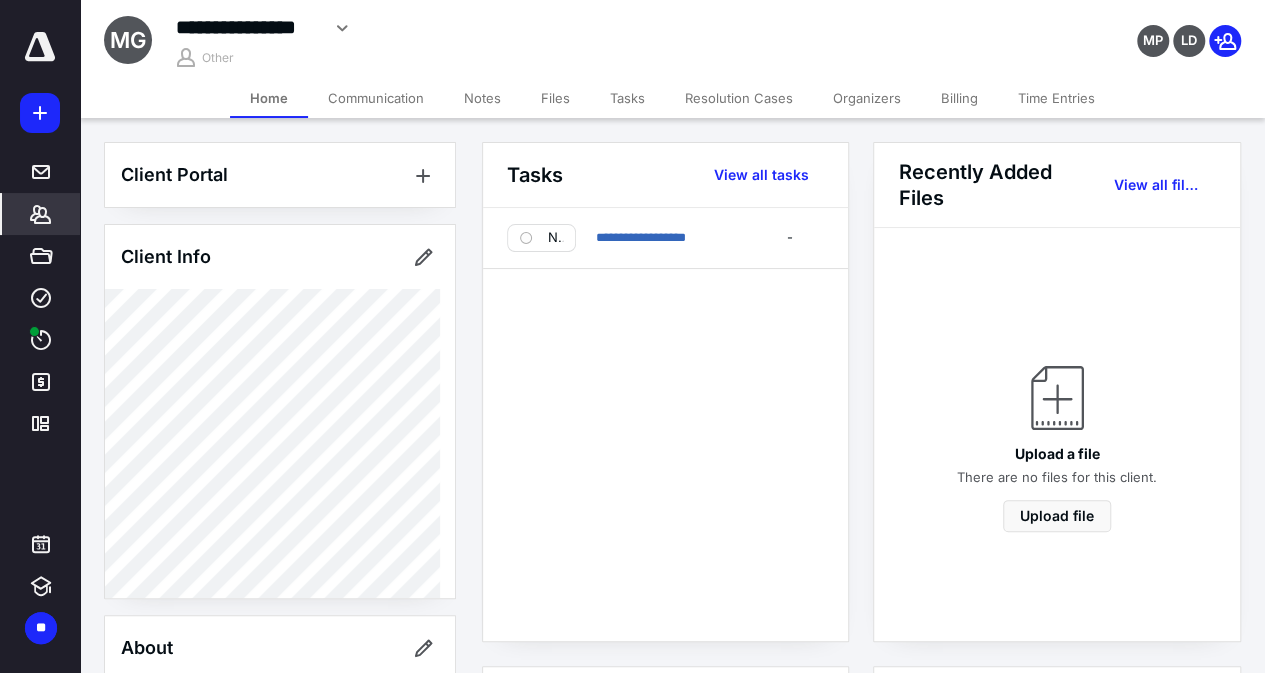 click on "Communication" at bounding box center (376, 98) 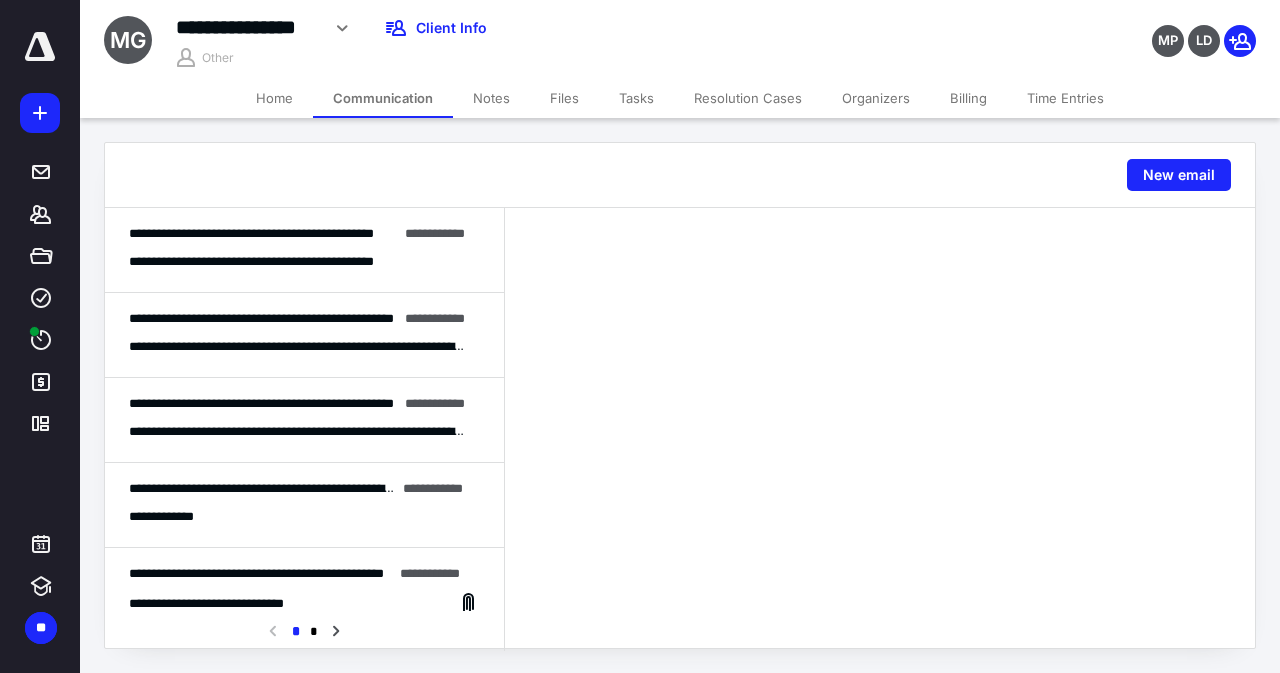 click on "**********" at bounding box center [304, 250] 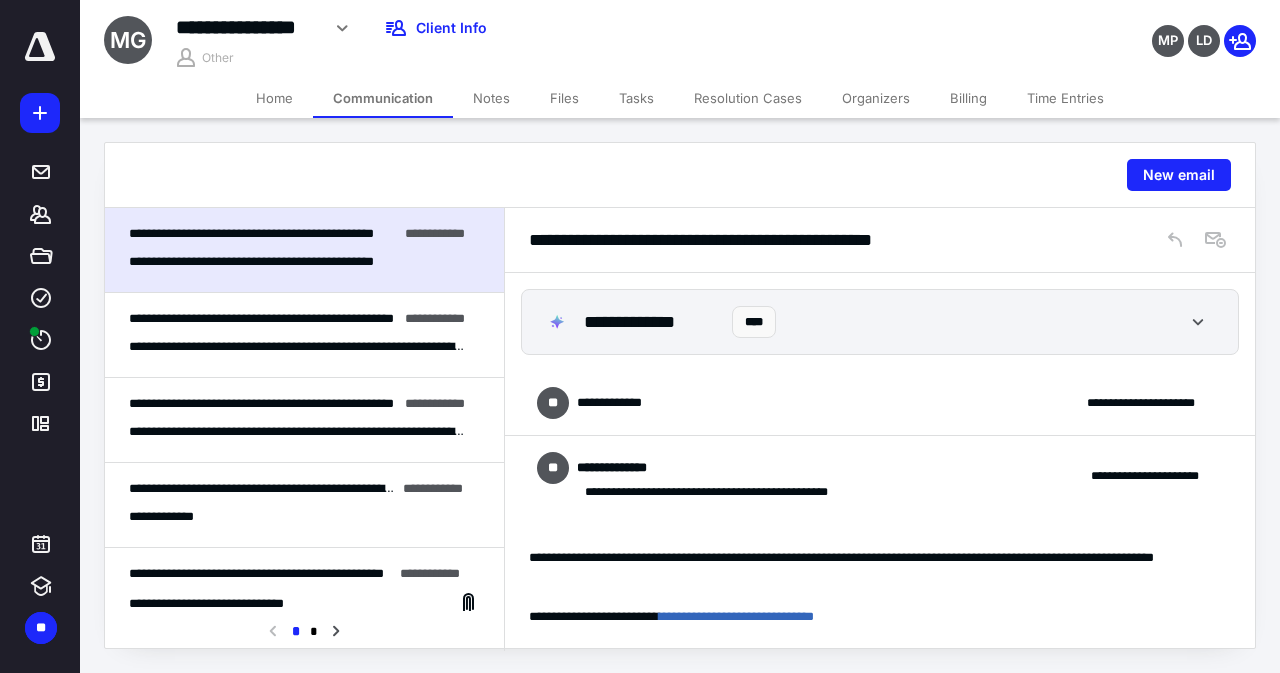 scroll, scrollTop: 489, scrollLeft: 0, axis: vertical 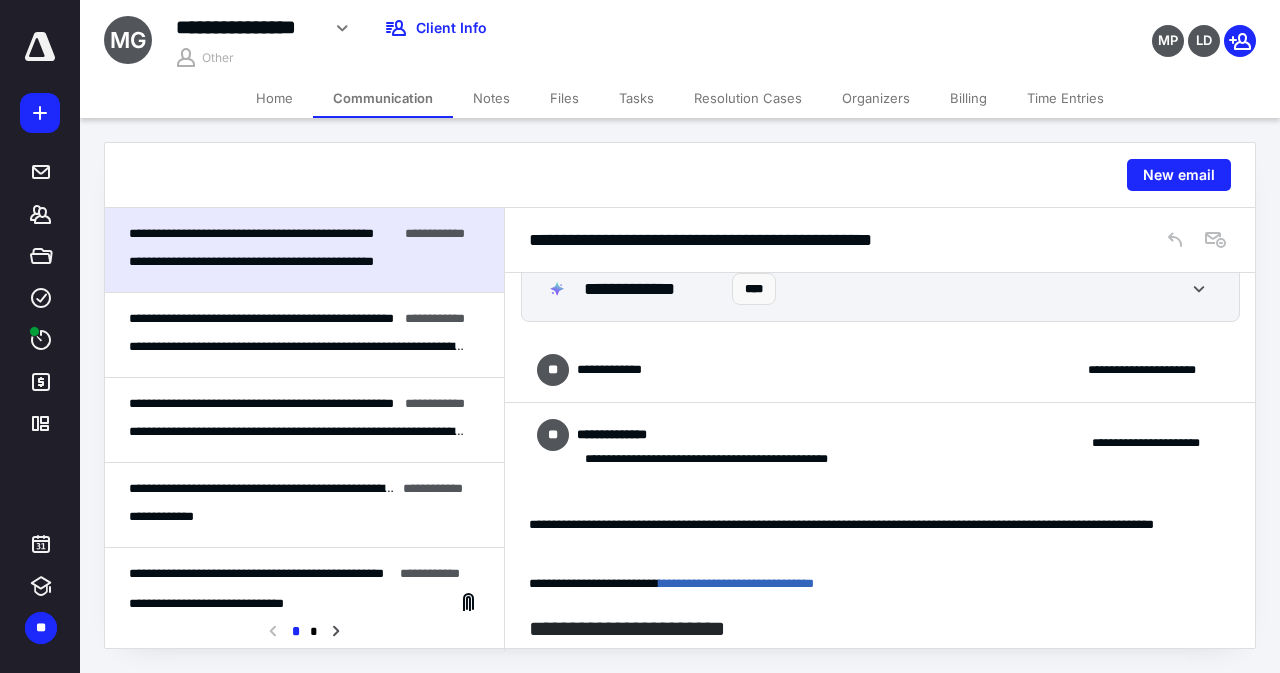 click on "**********" at bounding box center (297, 347) 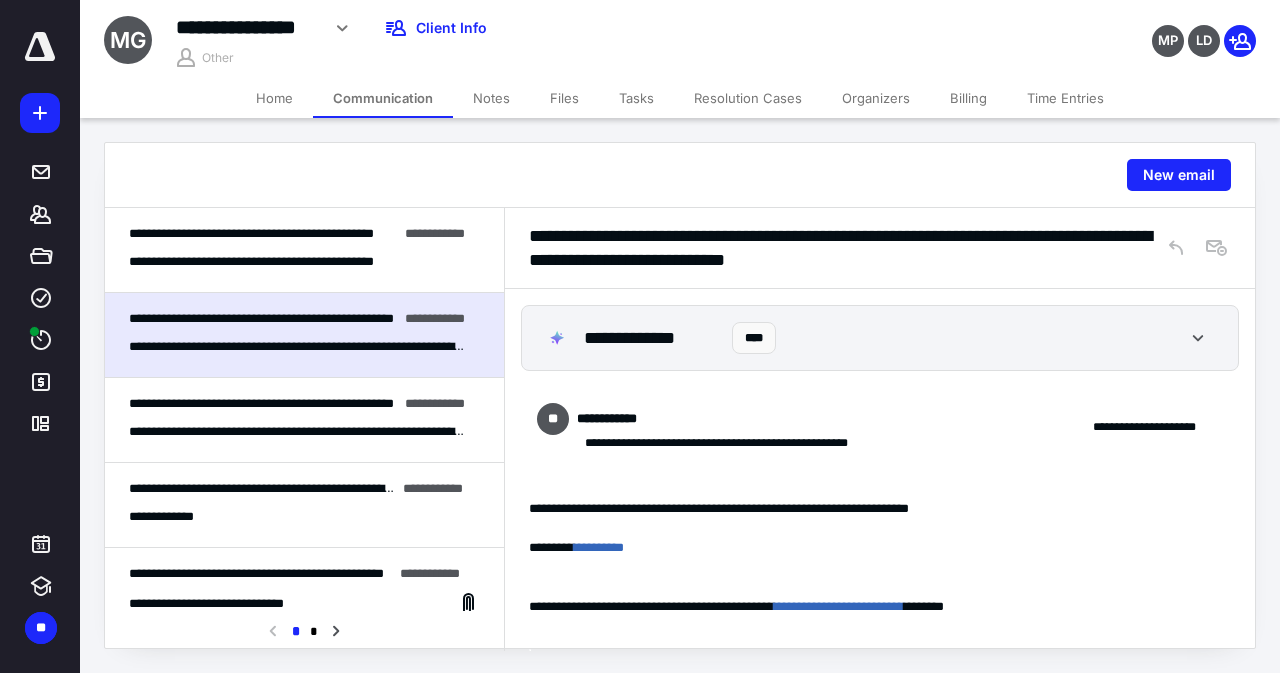 scroll, scrollTop: 1579, scrollLeft: 0, axis: vertical 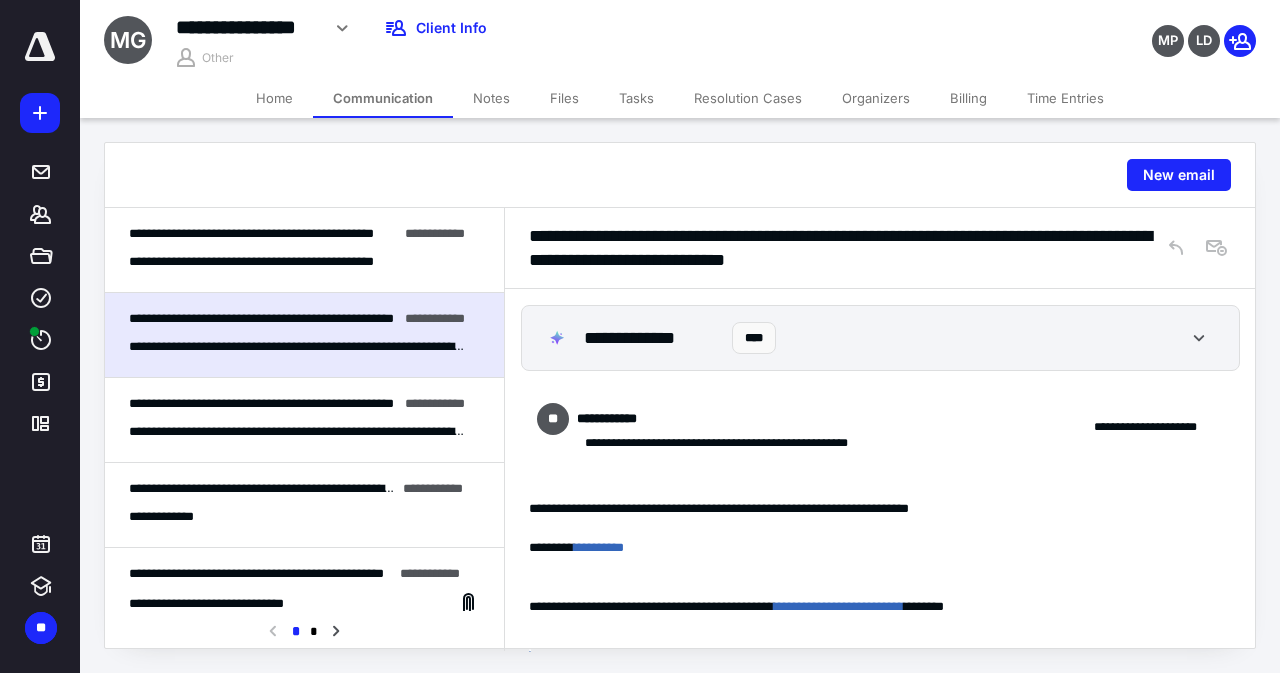 click on "**********" at bounding box center (297, 432) 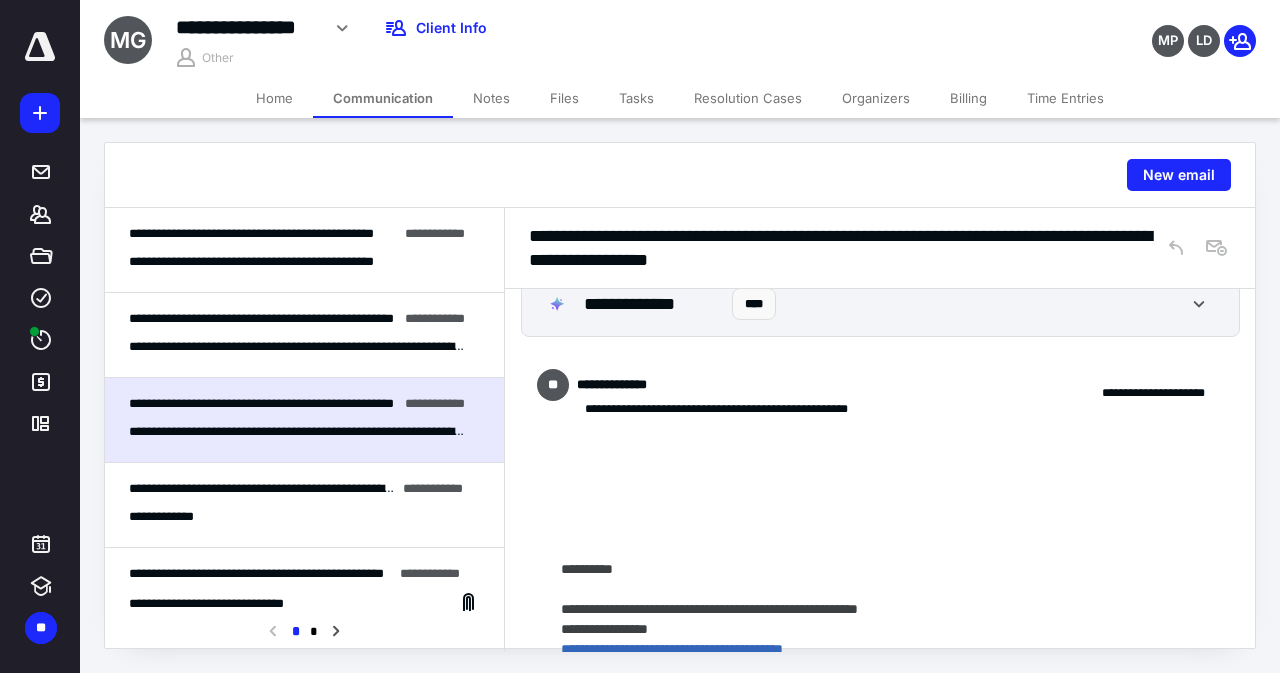 scroll, scrollTop: 0, scrollLeft: 0, axis: both 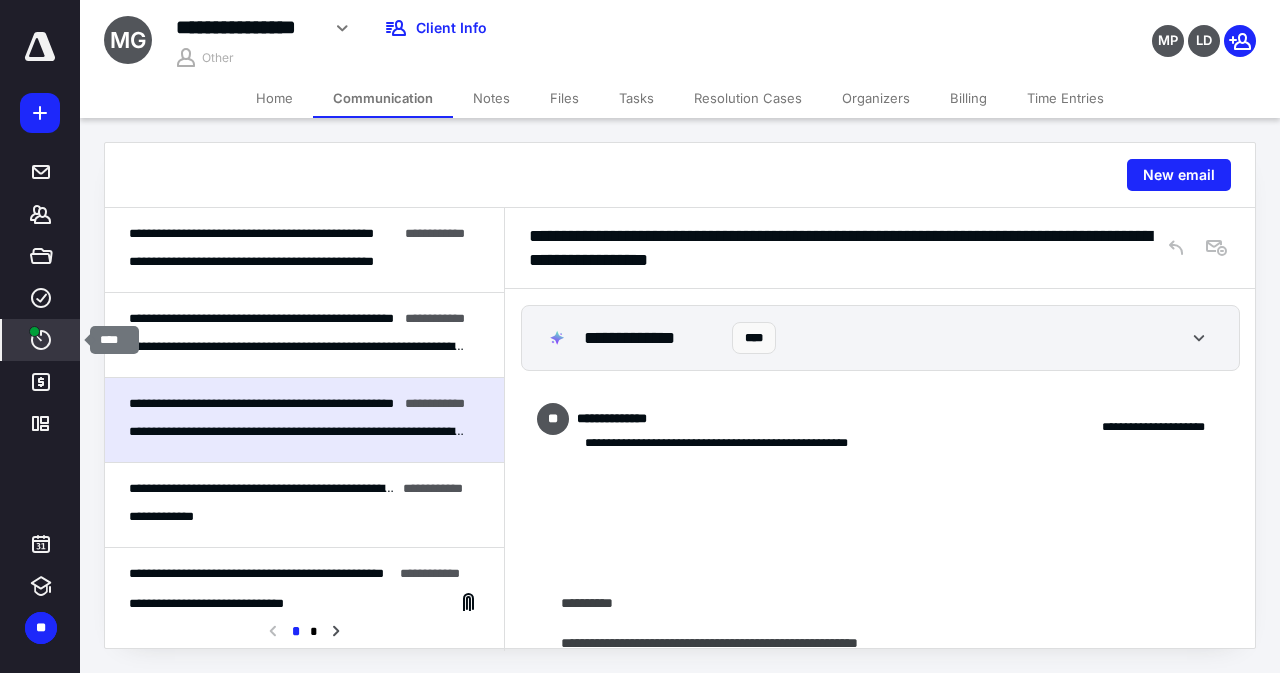 click 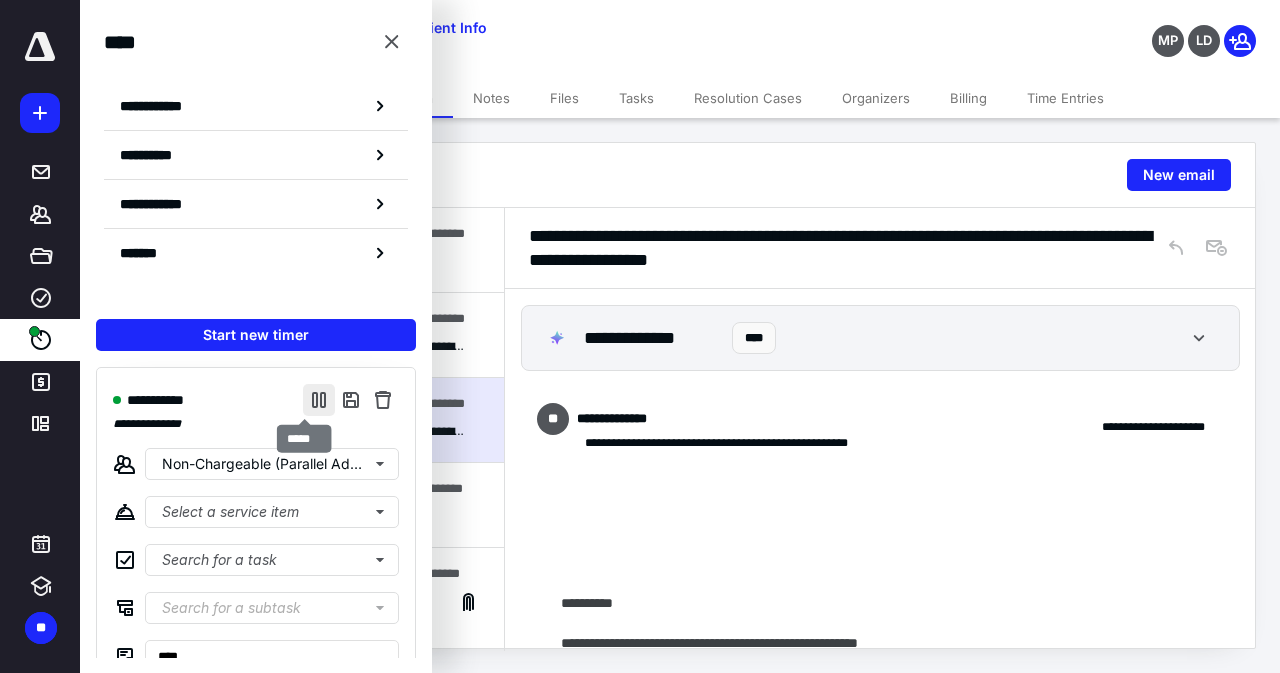 click at bounding box center (319, 400) 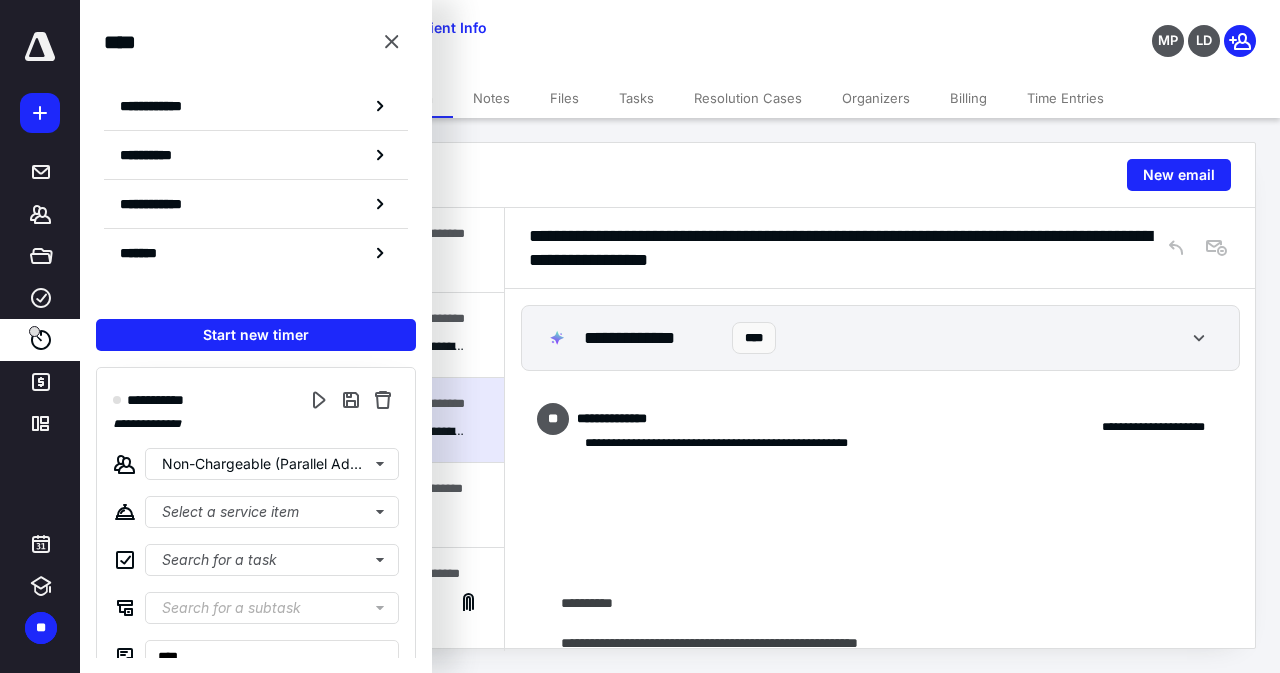 click on "**********" at bounding box center (521, 28) 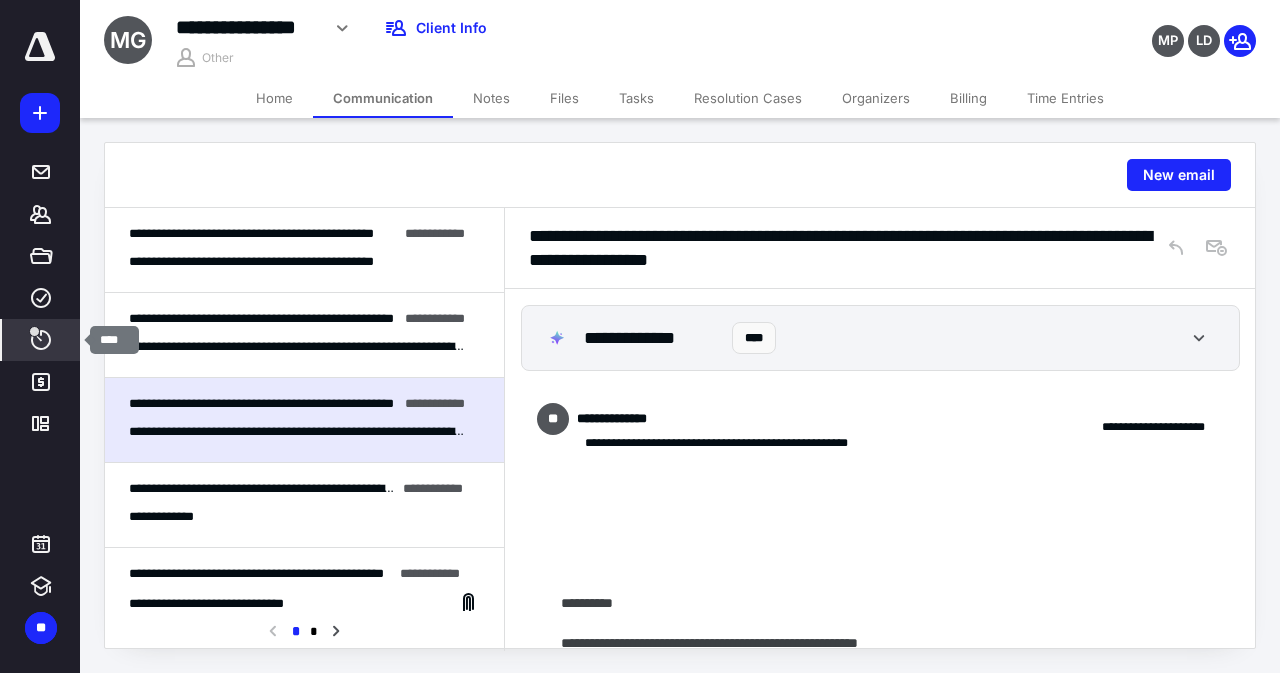 click on "****" at bounding box center [41, 340] 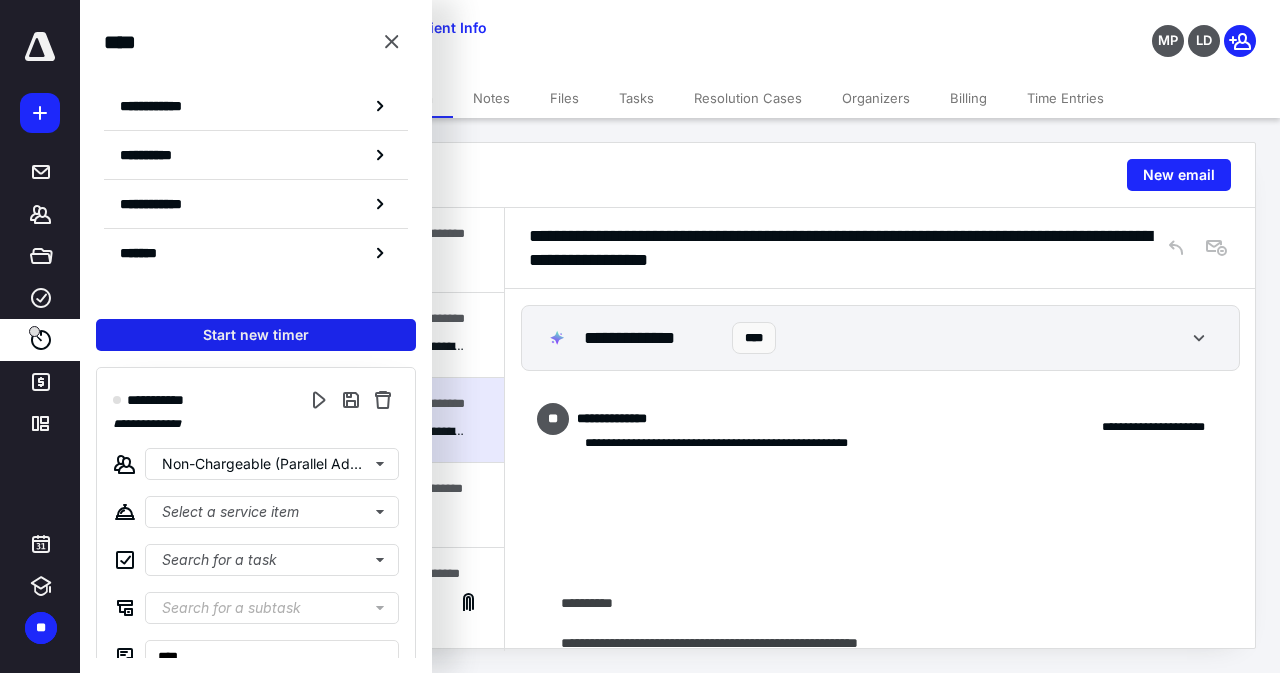 click on "Start new timer" at bounding box center (256, 335) 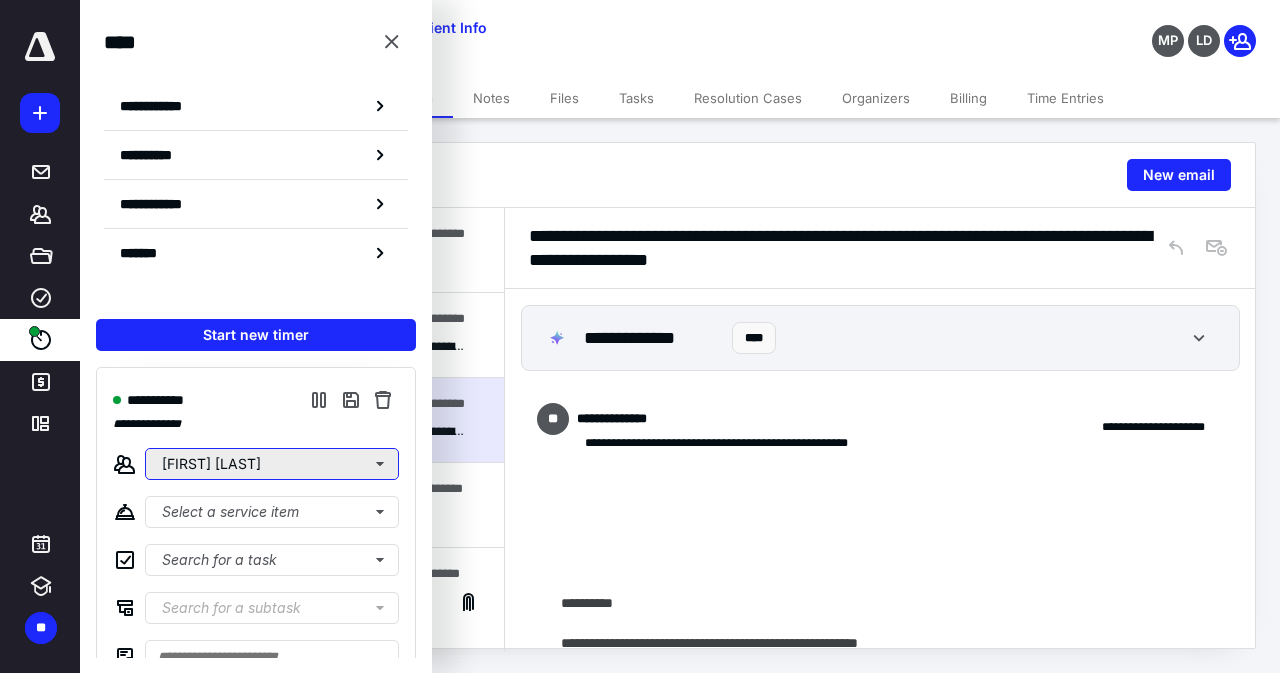 click on "[FIRST] [LAST]" at bounding box center (272, 464) 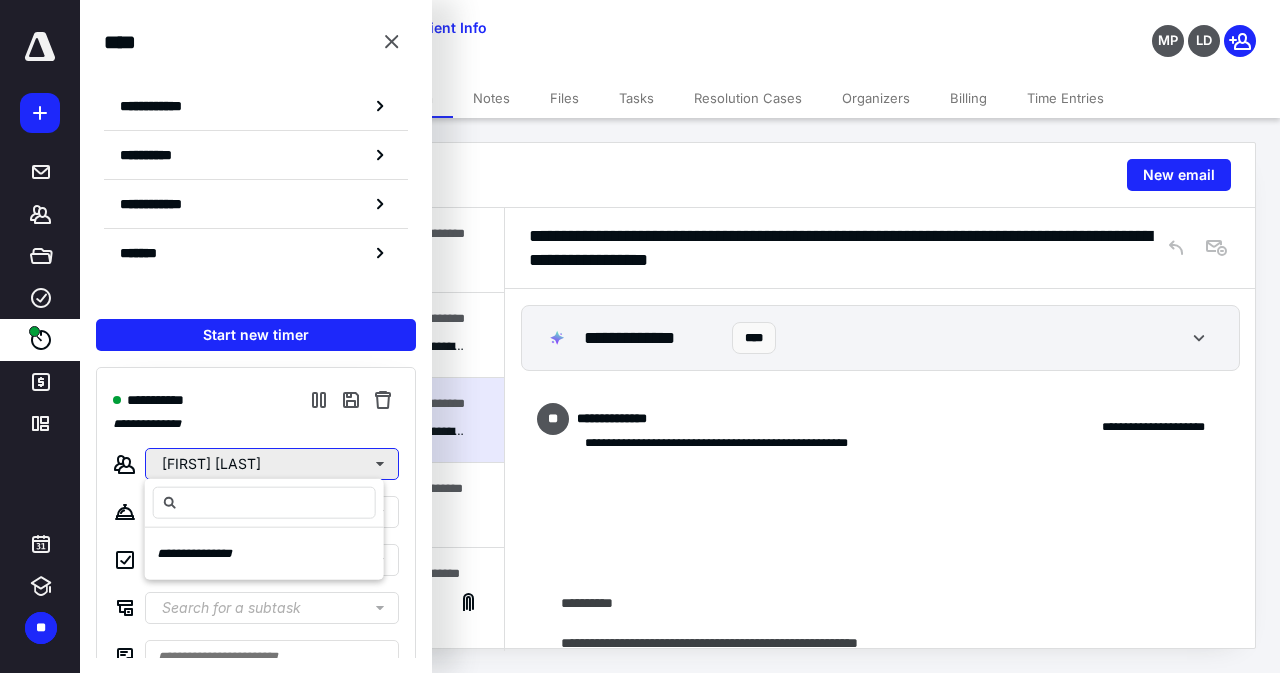 click on "[FIRST] [LAST]" at bounding box center [272, 464] 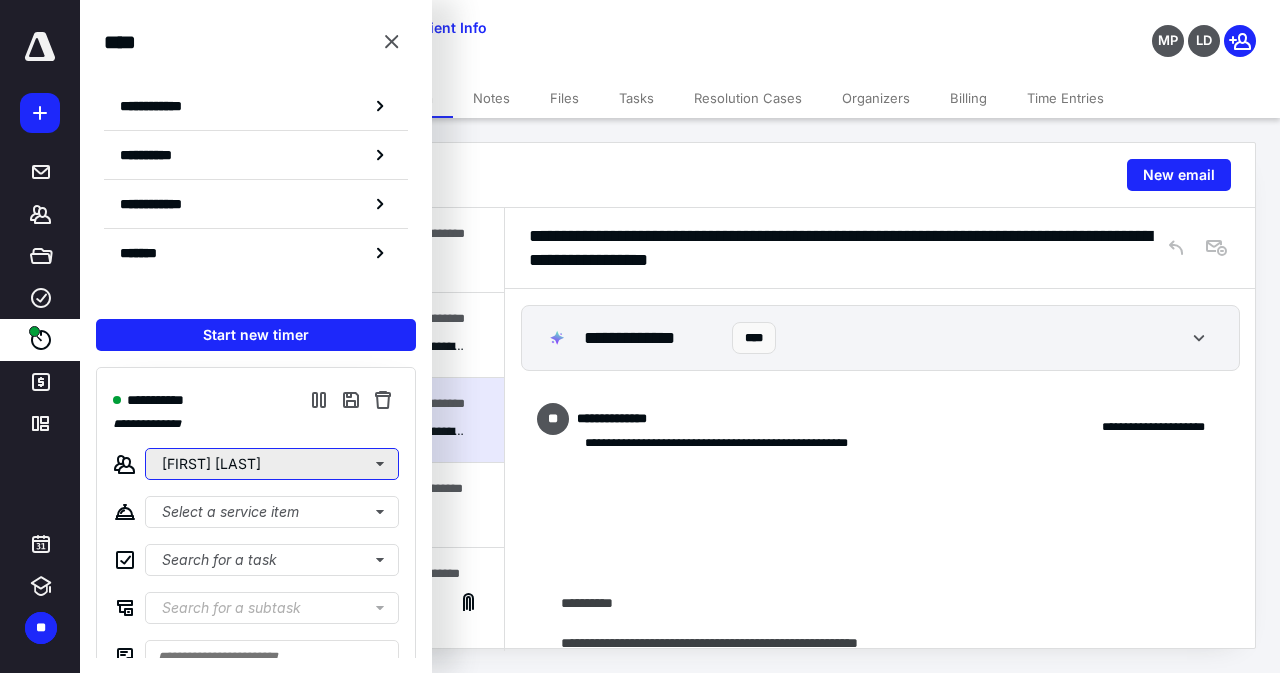 click on "[FIRST] [LAST]" at bounding box center [272, 464] 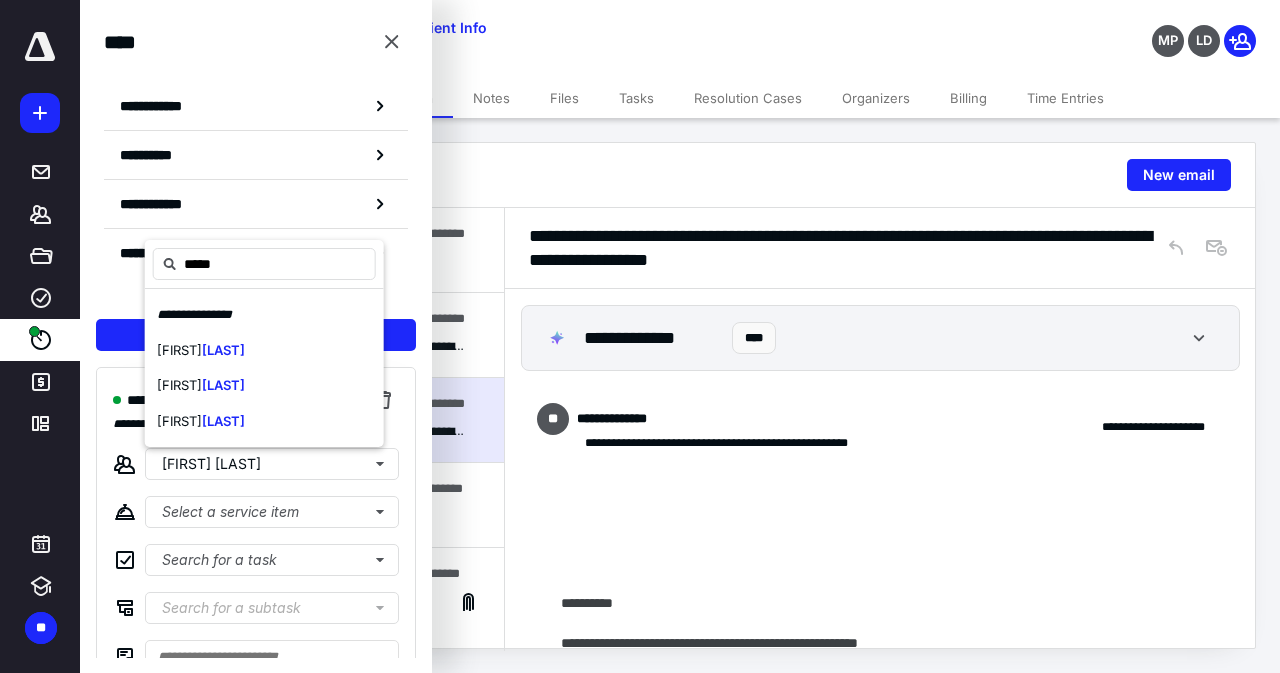 drag, startPoint x: 226, startPoint y: 346, endPoint x: 228, endPoint y: 289, distance: 57.035076 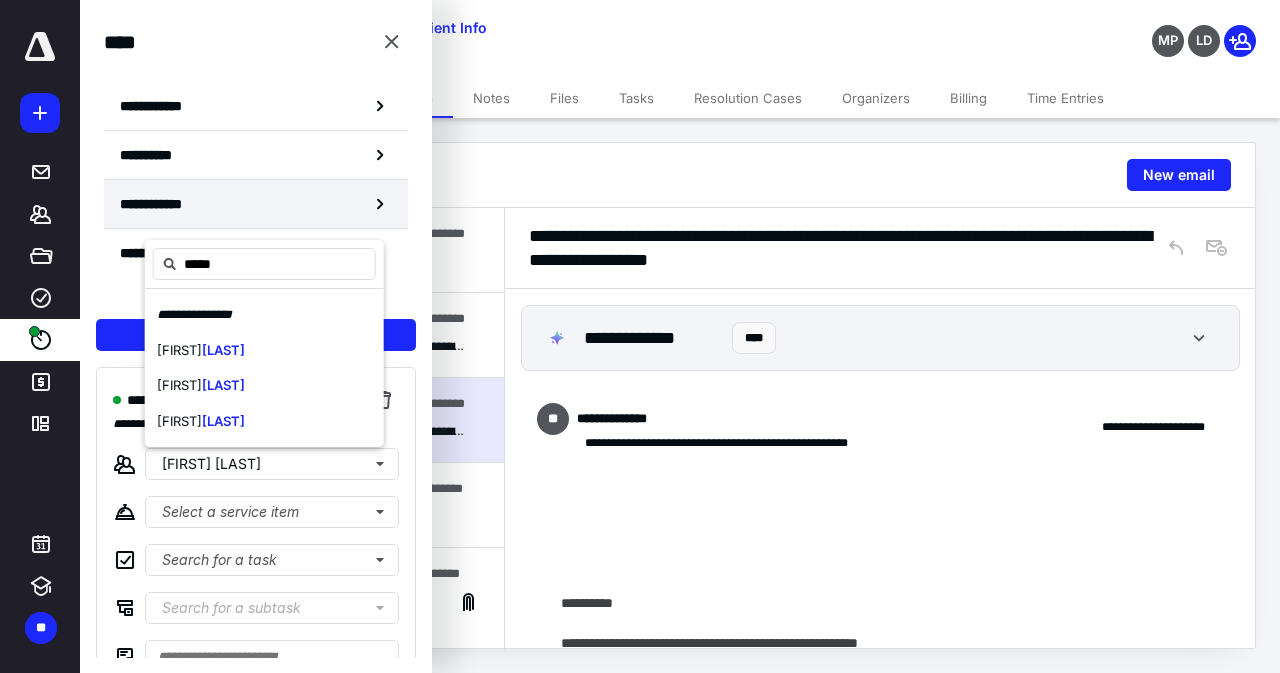 type on "*****" 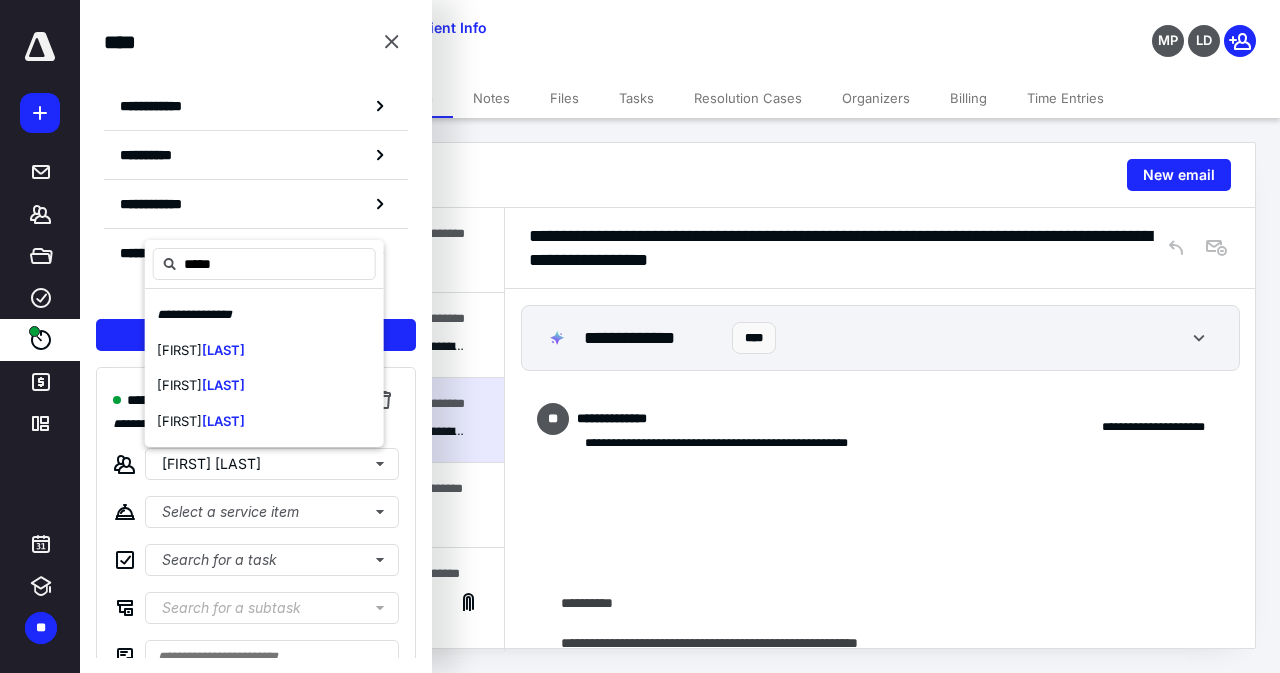 click on "**********" at bounding box center [256, 151] 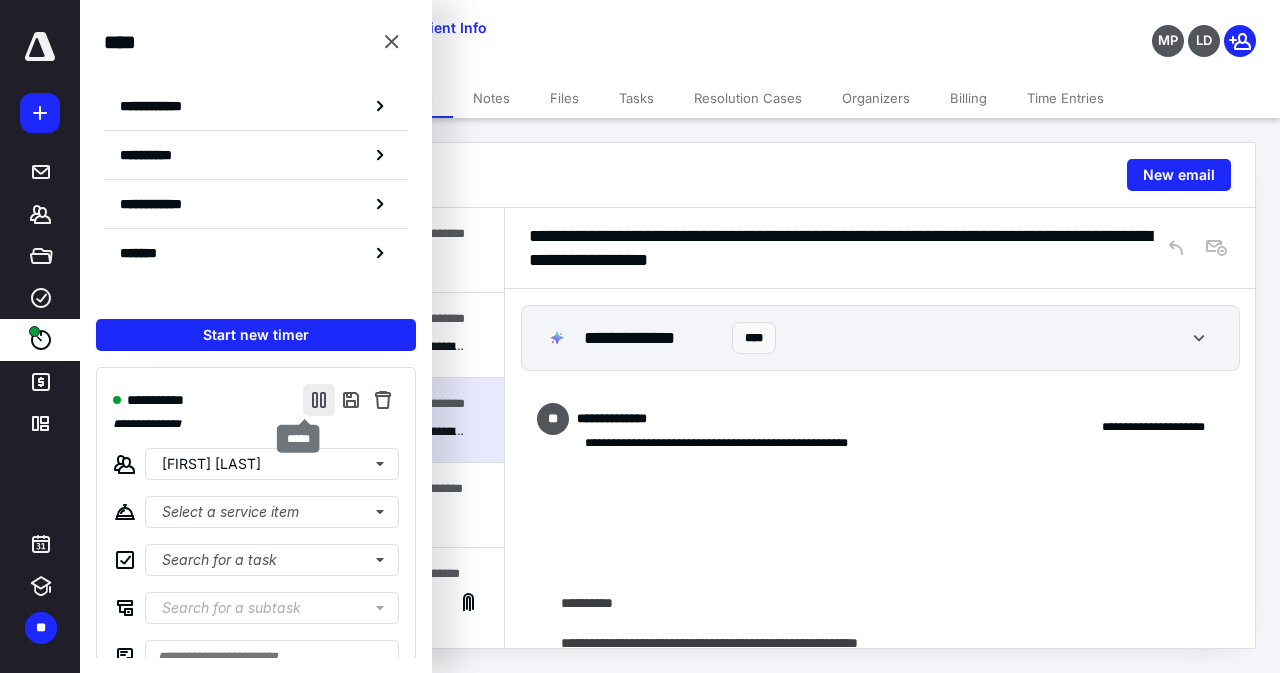 click at bounding box center (319, 400) 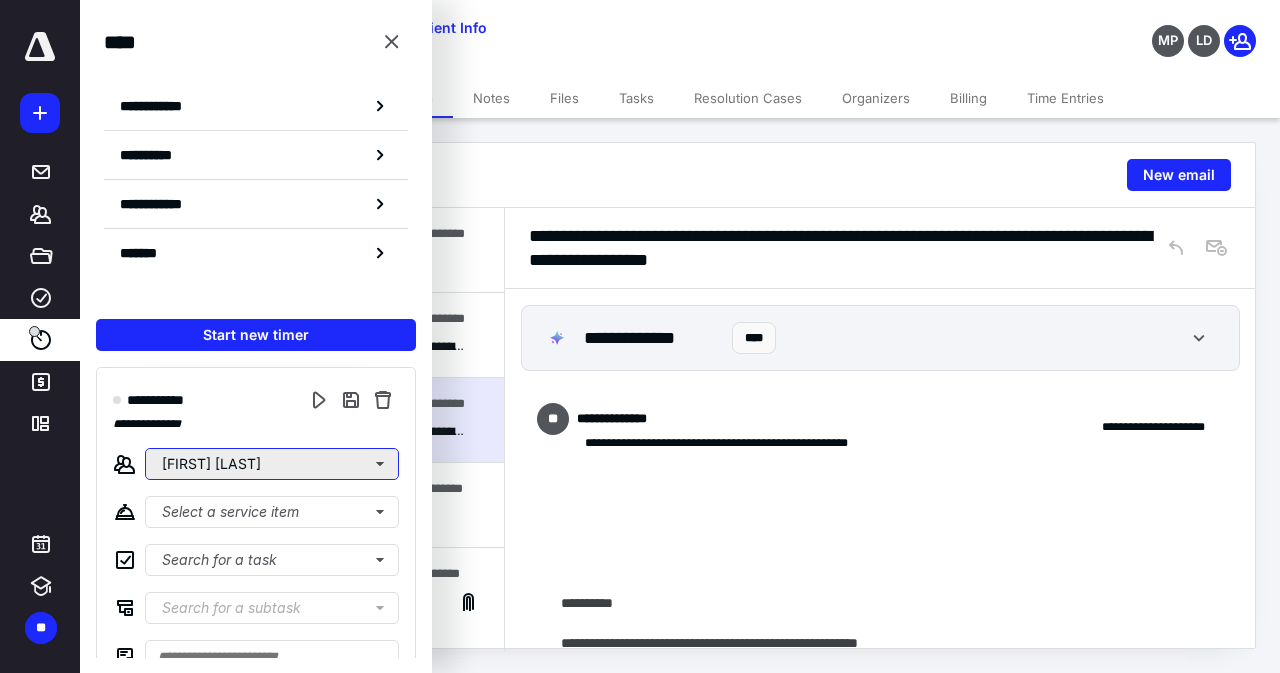 click on "[FIRST] [LAST]" at bounding box center [272, 464] 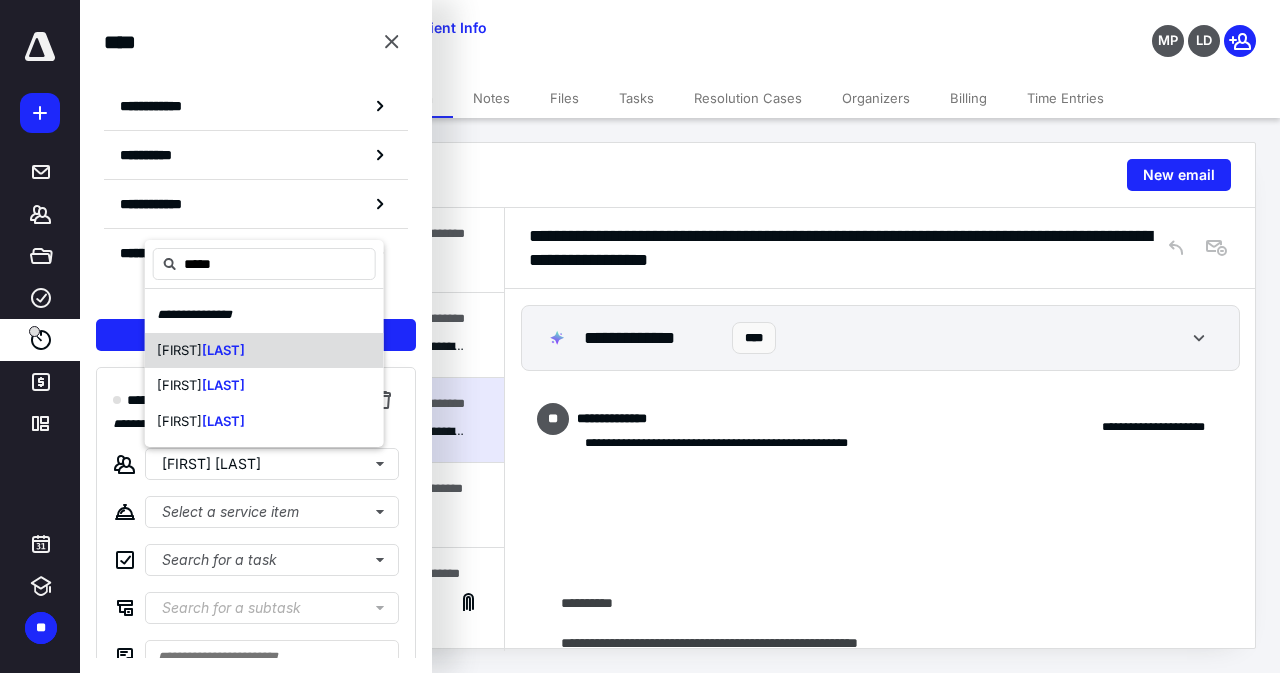 click on "[FIRST] [LAST]" at bounding box center (264, 351) 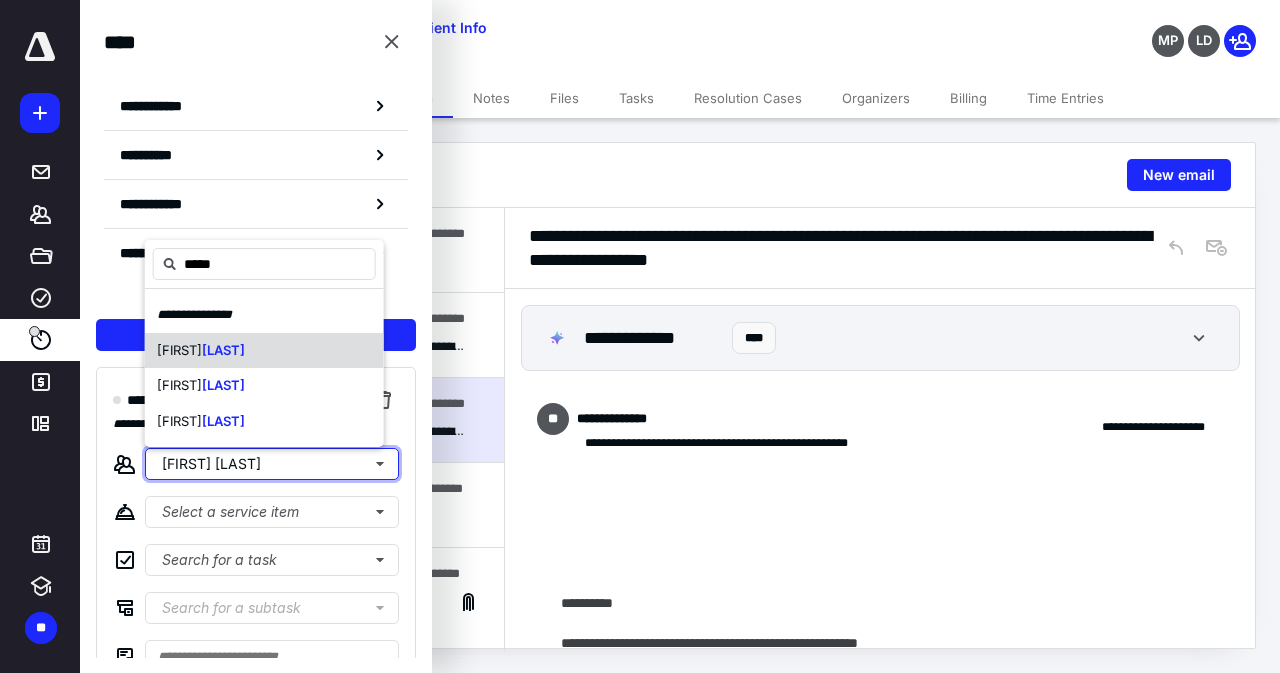 type 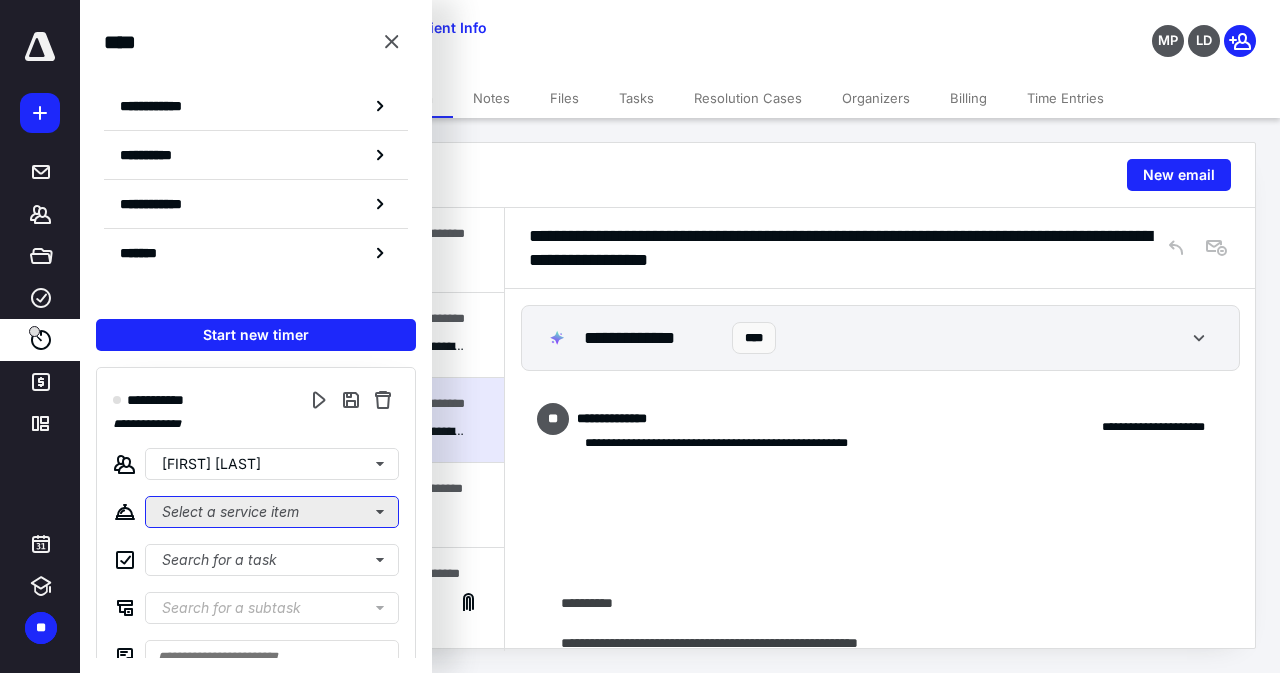 click on "Select a service item" at bounding box center (272, 512) 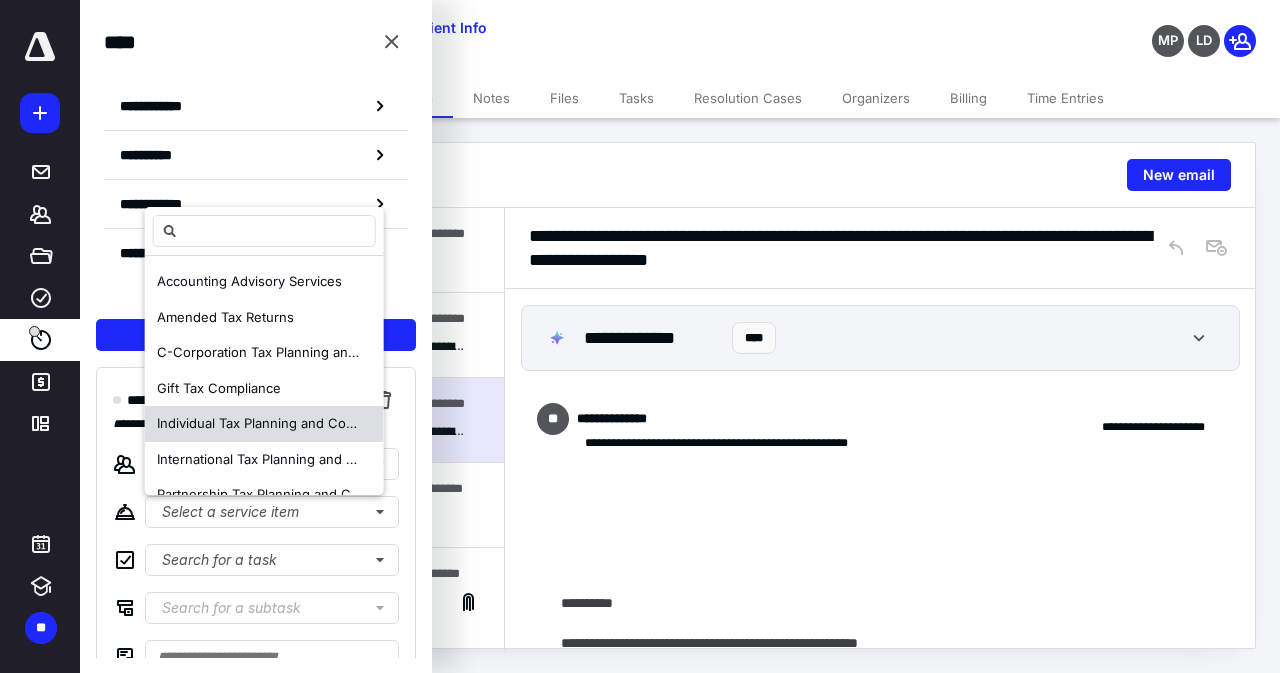 click on "Individual Tax Planning and Compliance" at bounding box center (279, 423) 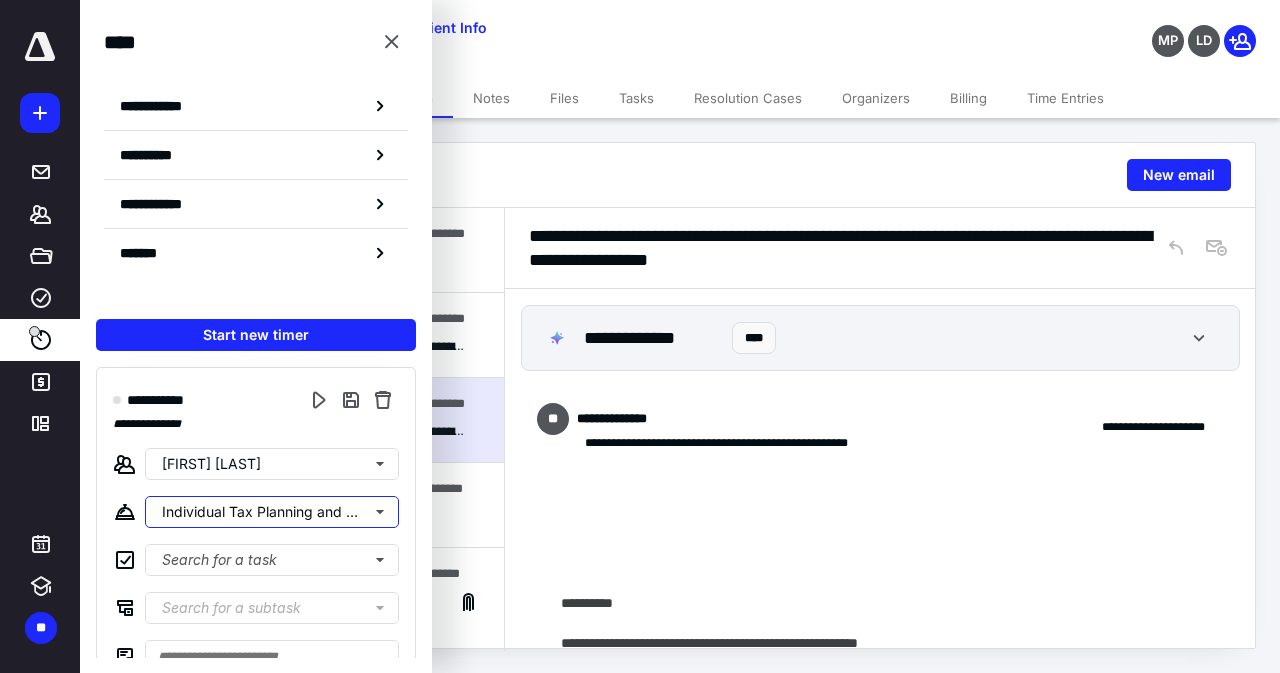 scroll, scrollTop: 268, scrollLeft: 0, axis: vertical 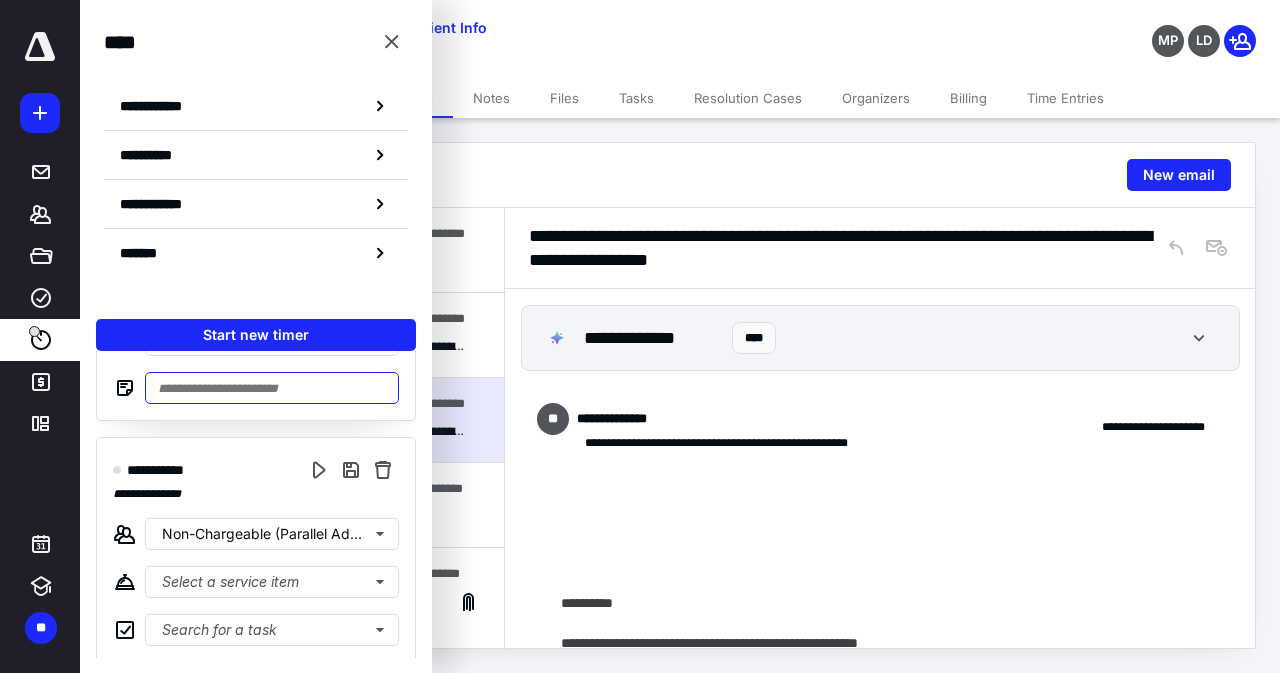 click at bounding box center (272, 388) 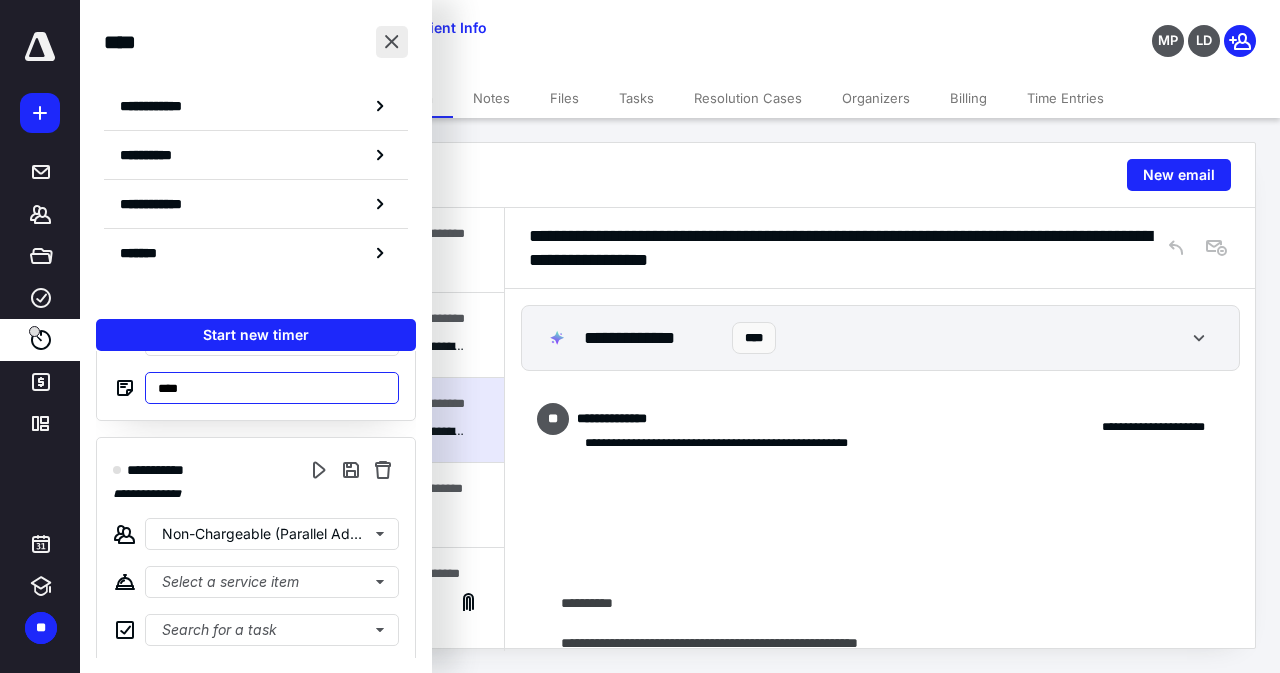 type on "****" 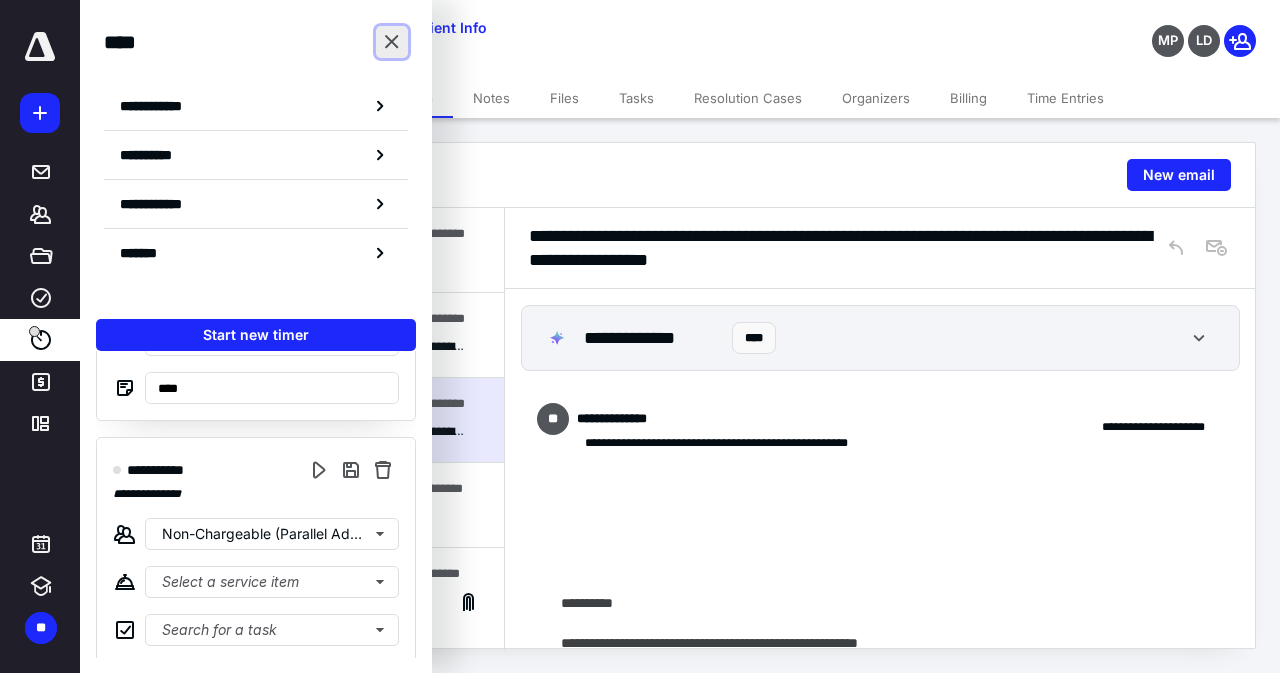 click at bounding box center [392, 42] 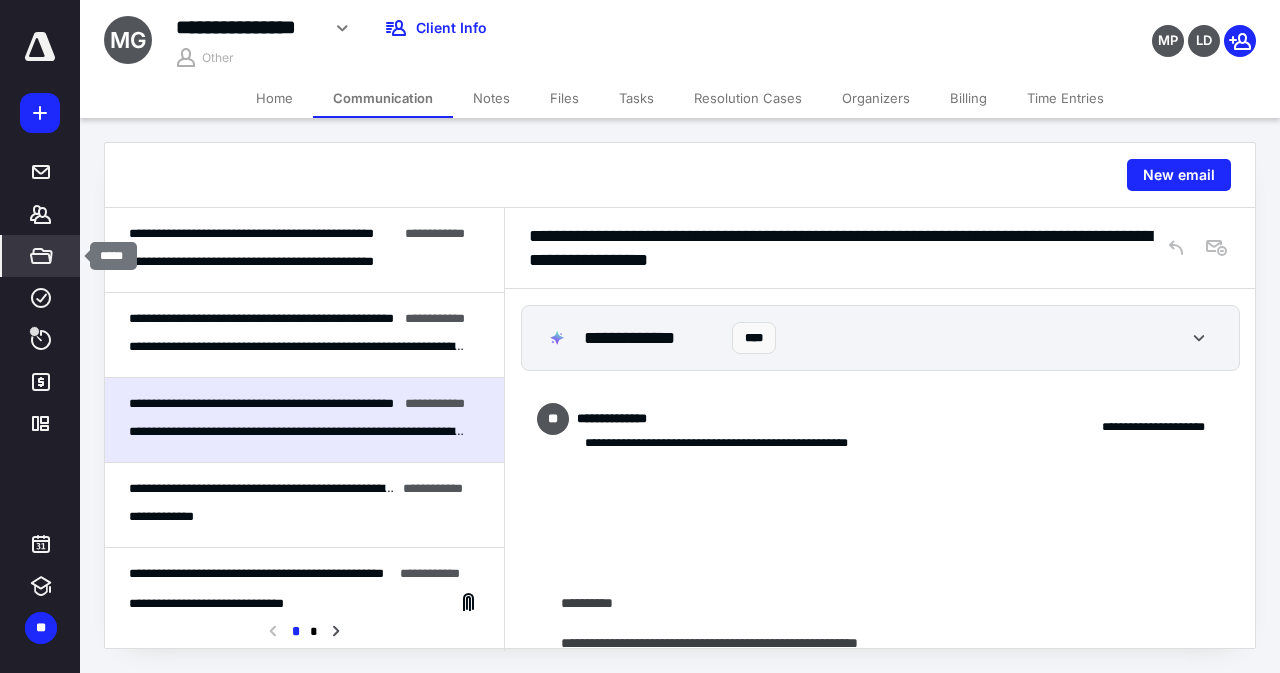 click on "*****" at bounding box center (41, 256) 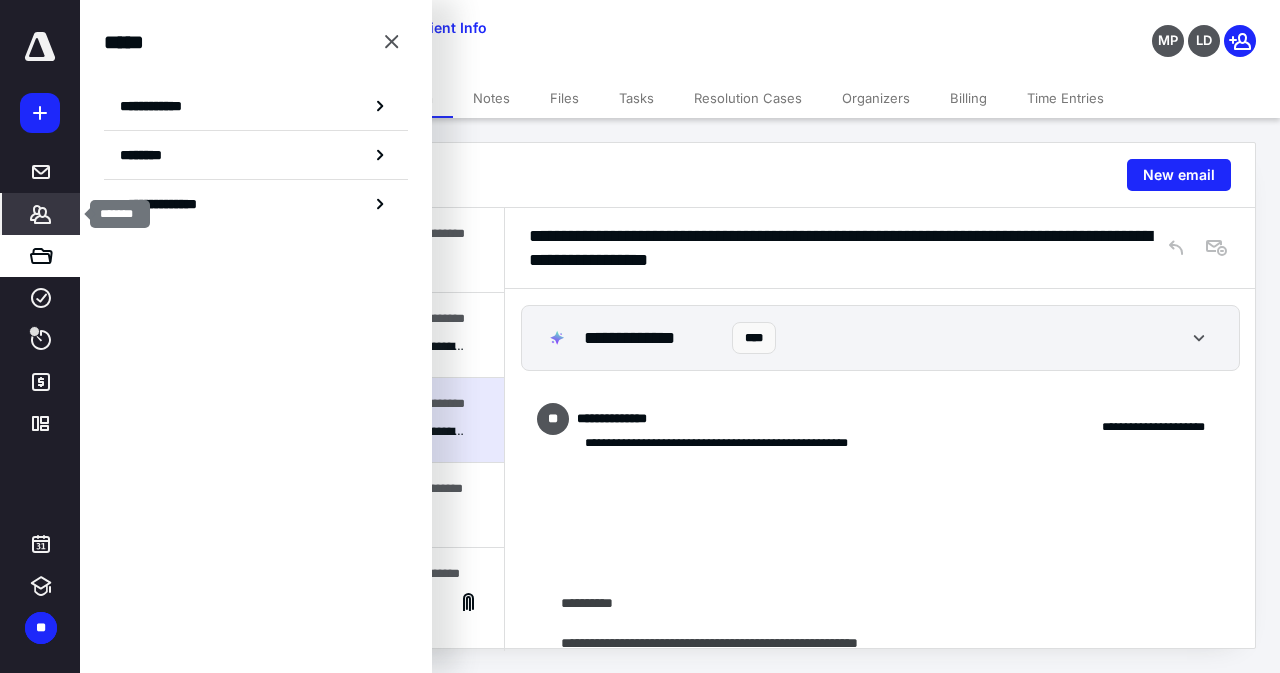 click 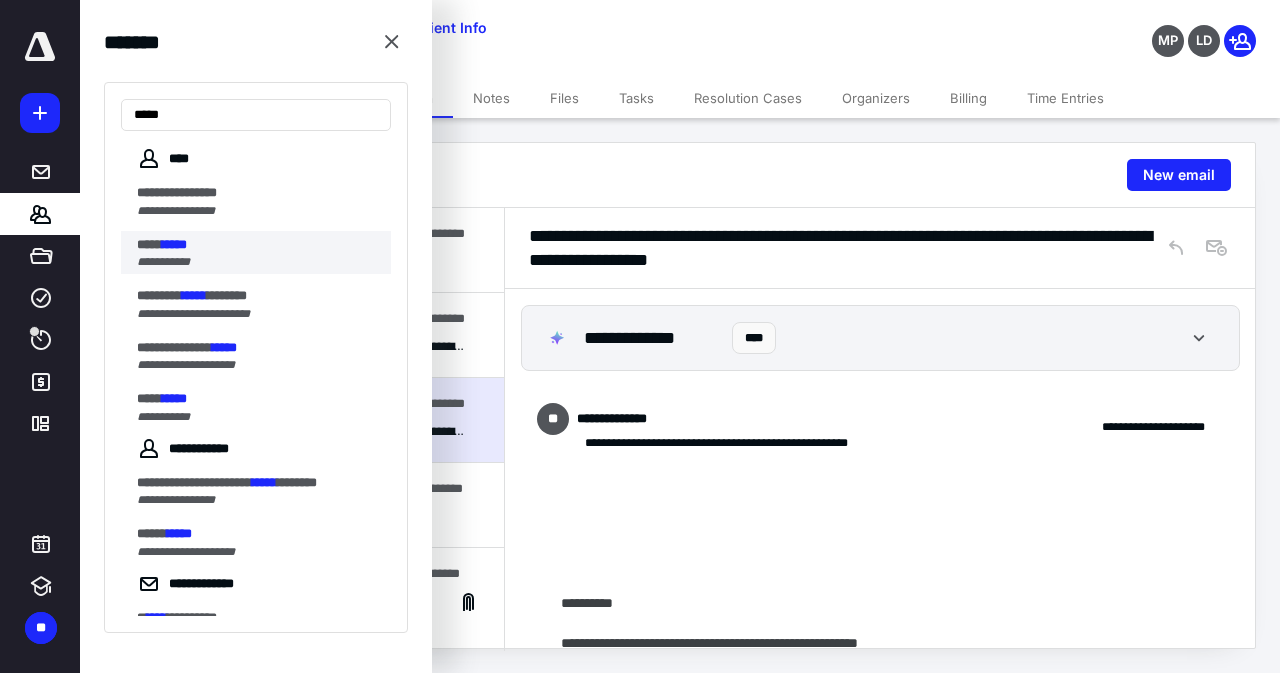 type on "*****" 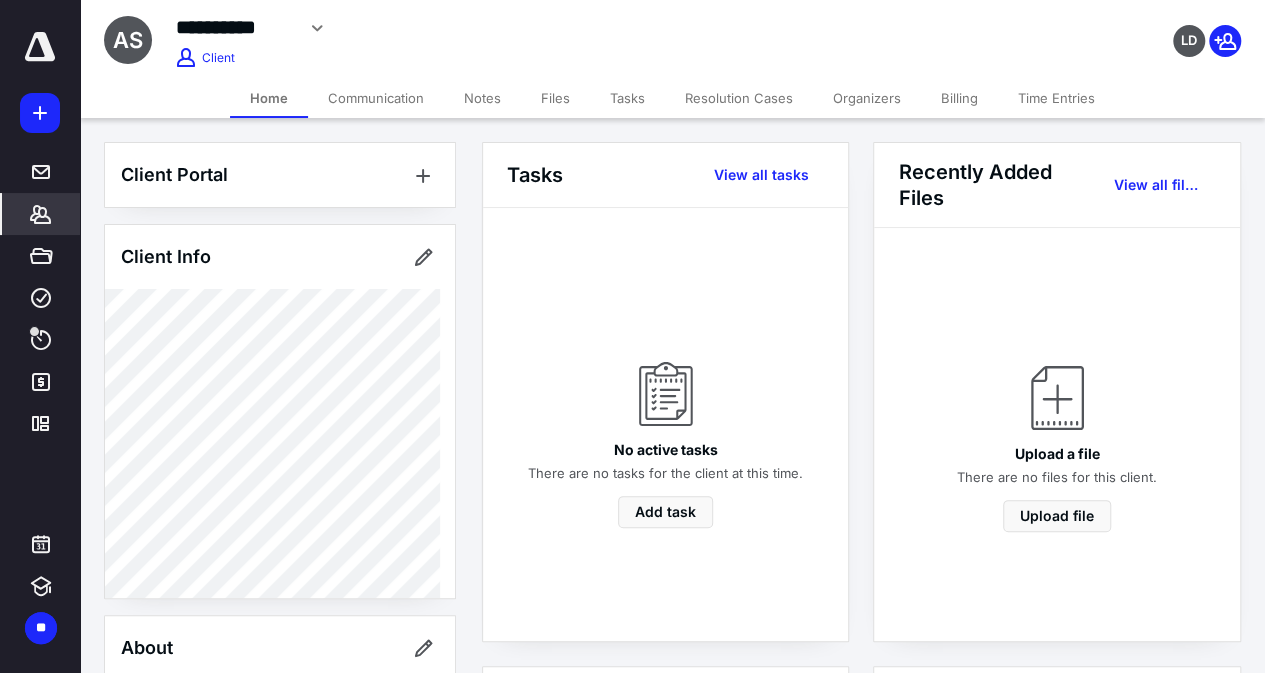 click on "Communication" at bounding box center (376, 98) 